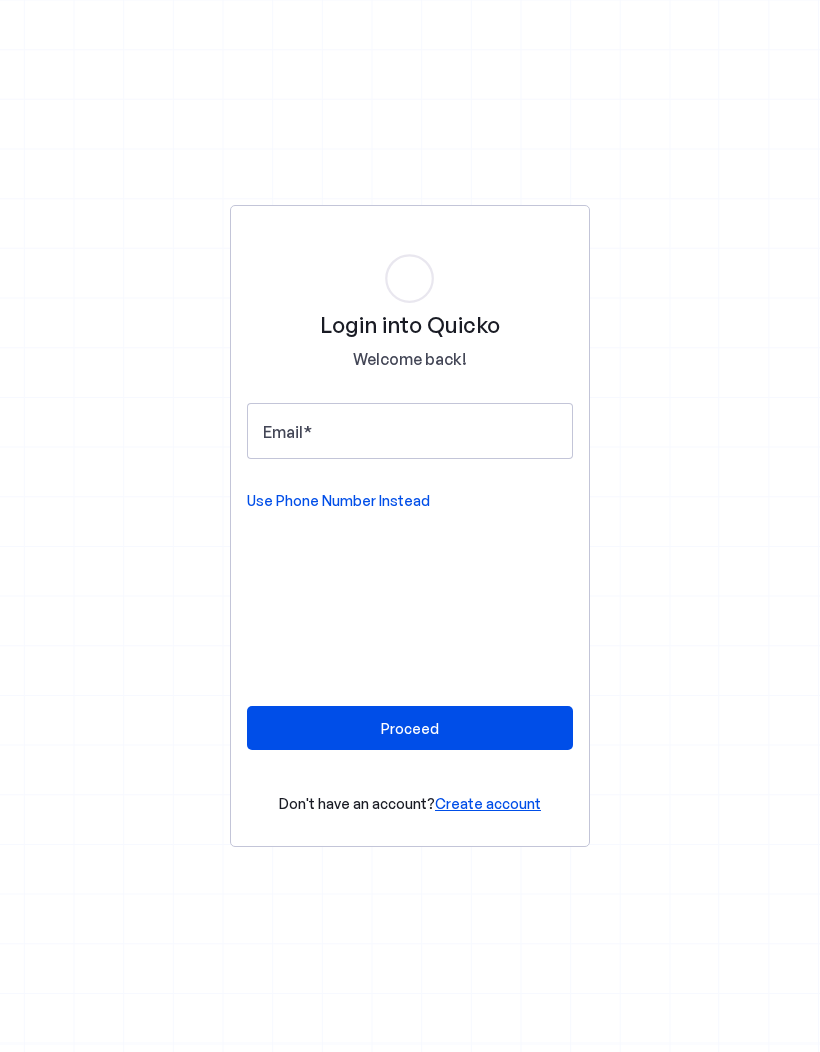 scroll, scrollTop: 0, scrollLeft: 0, axis: both 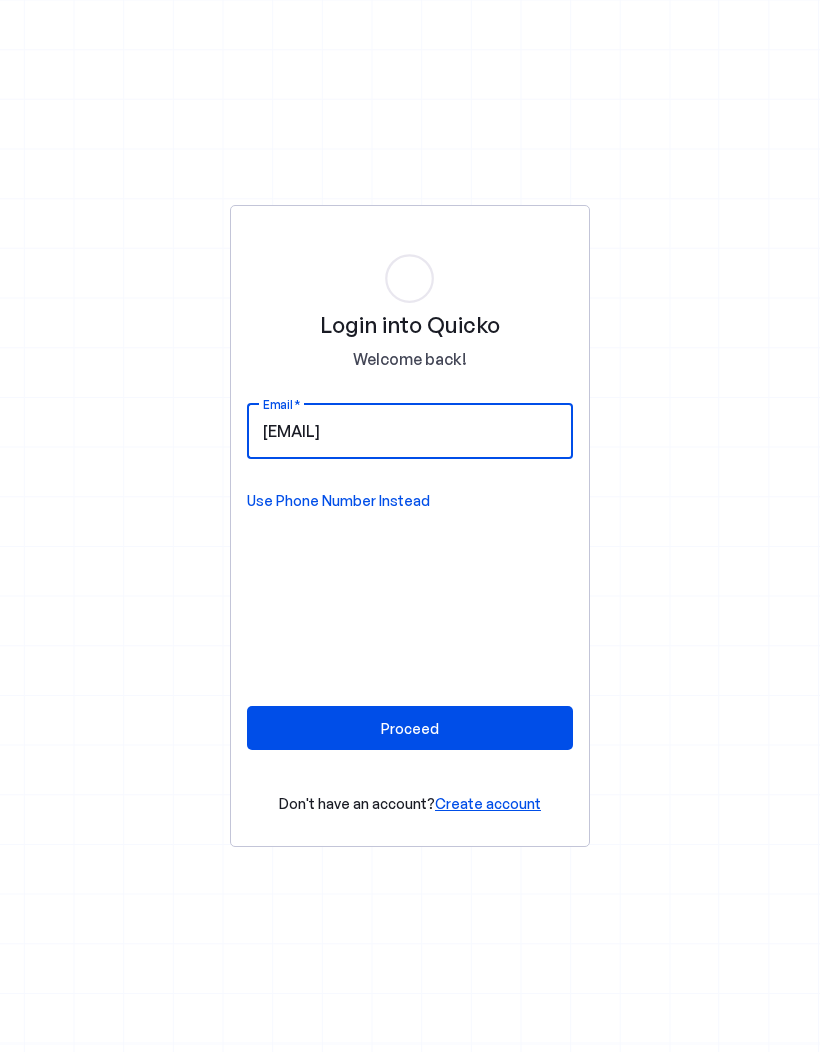 type on "[EMAIL]" 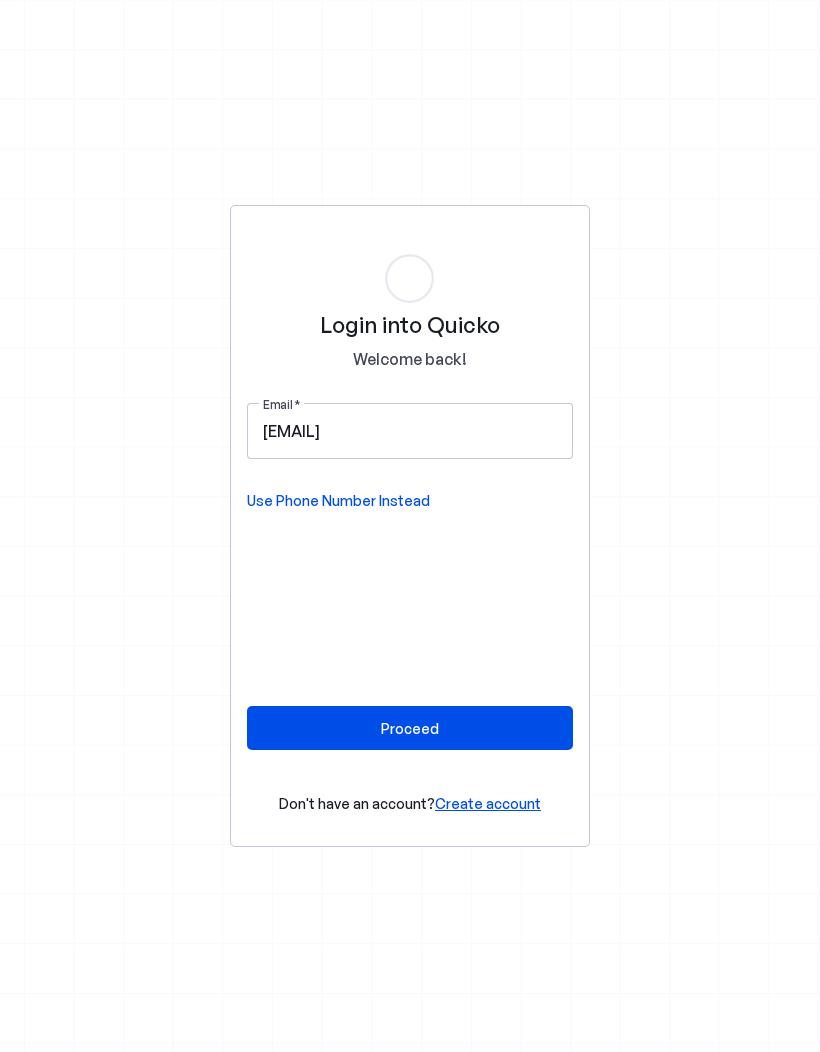 click at bounding box center [410, 728] 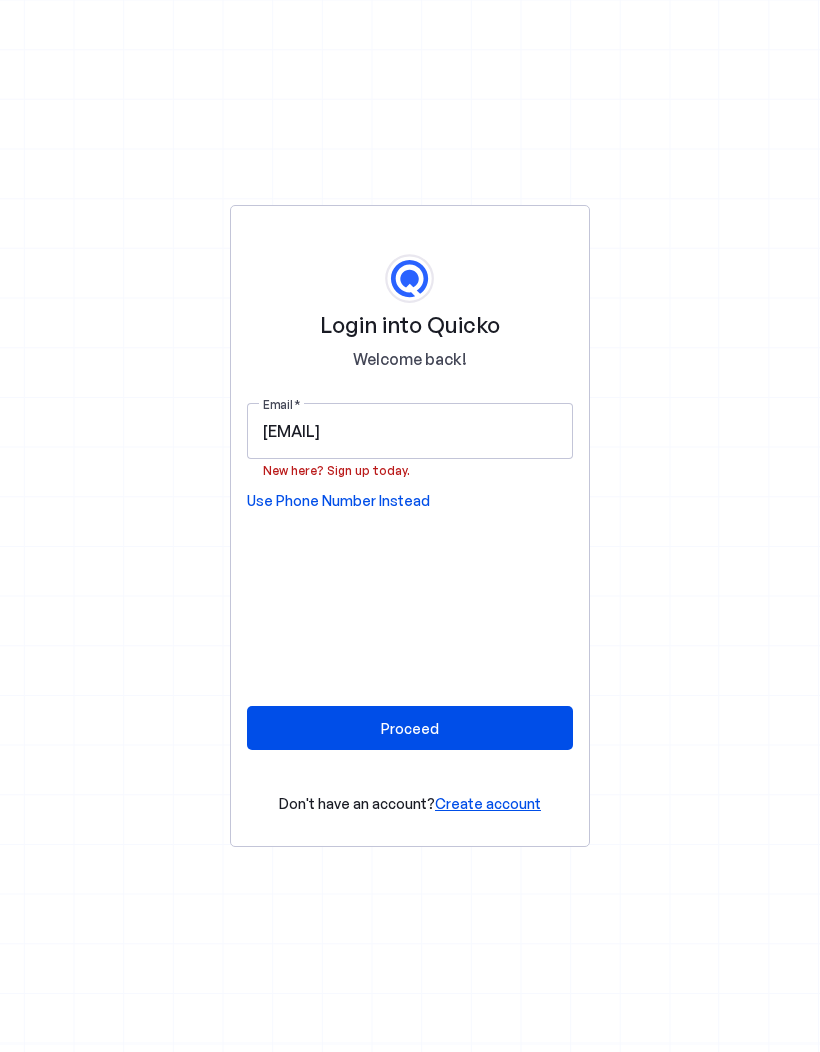 click on "Create account" at bounding box center (488, 803) 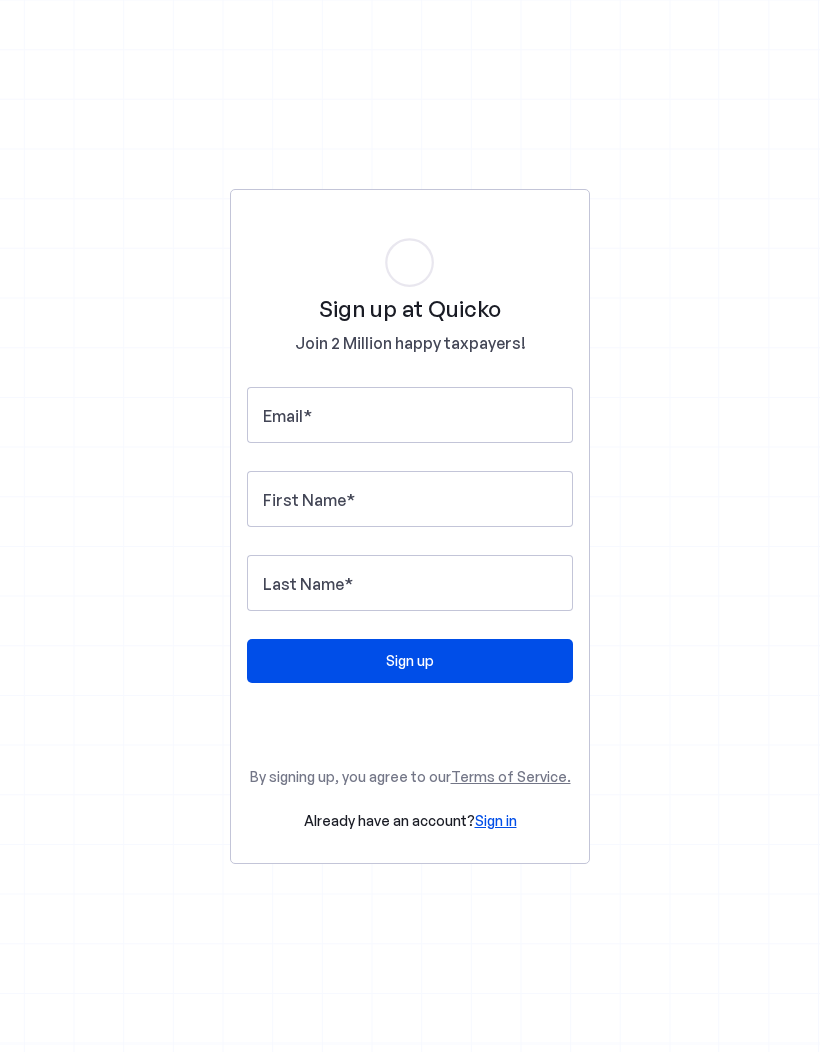 click on "Email" at bounding box center (410, 415) 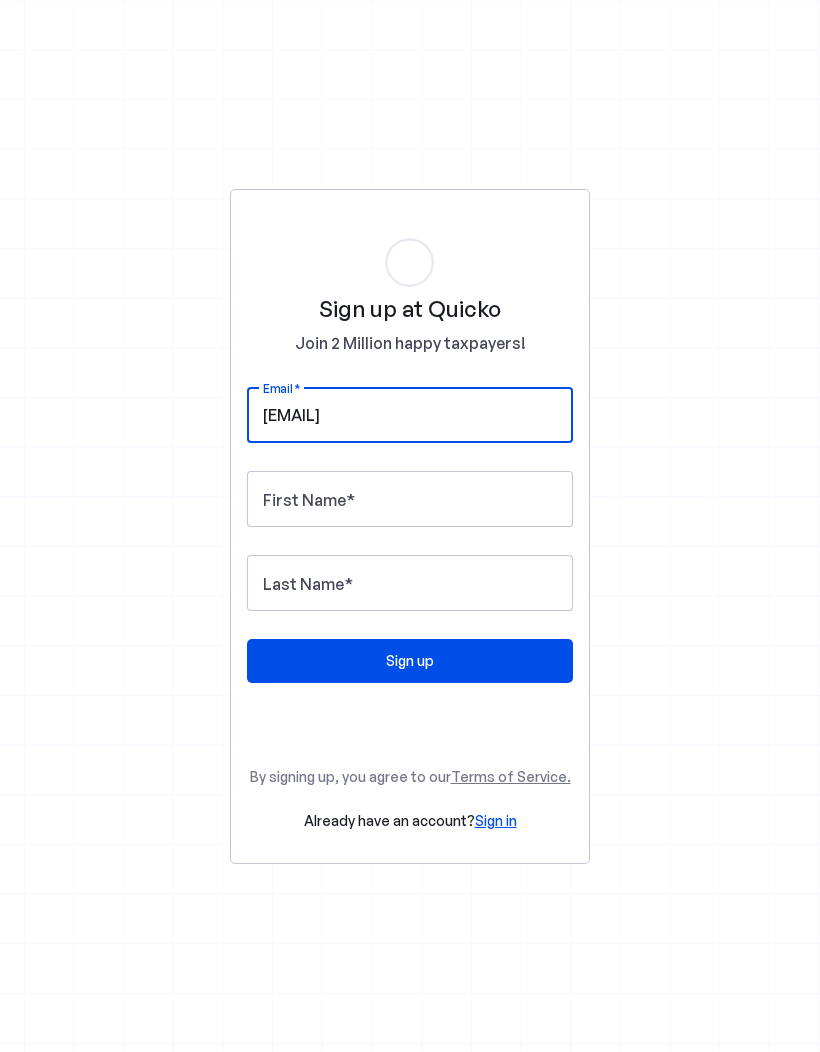 type on "Soniyaborah47@gmail.com" 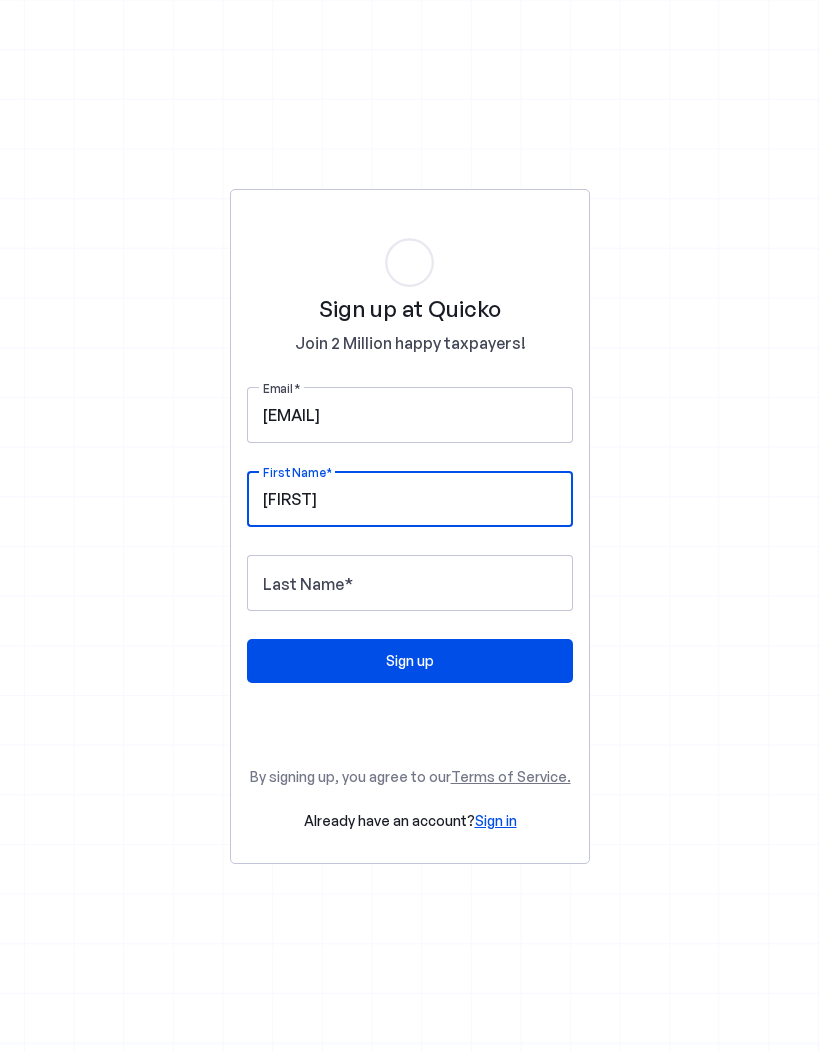 type on "Soniya" 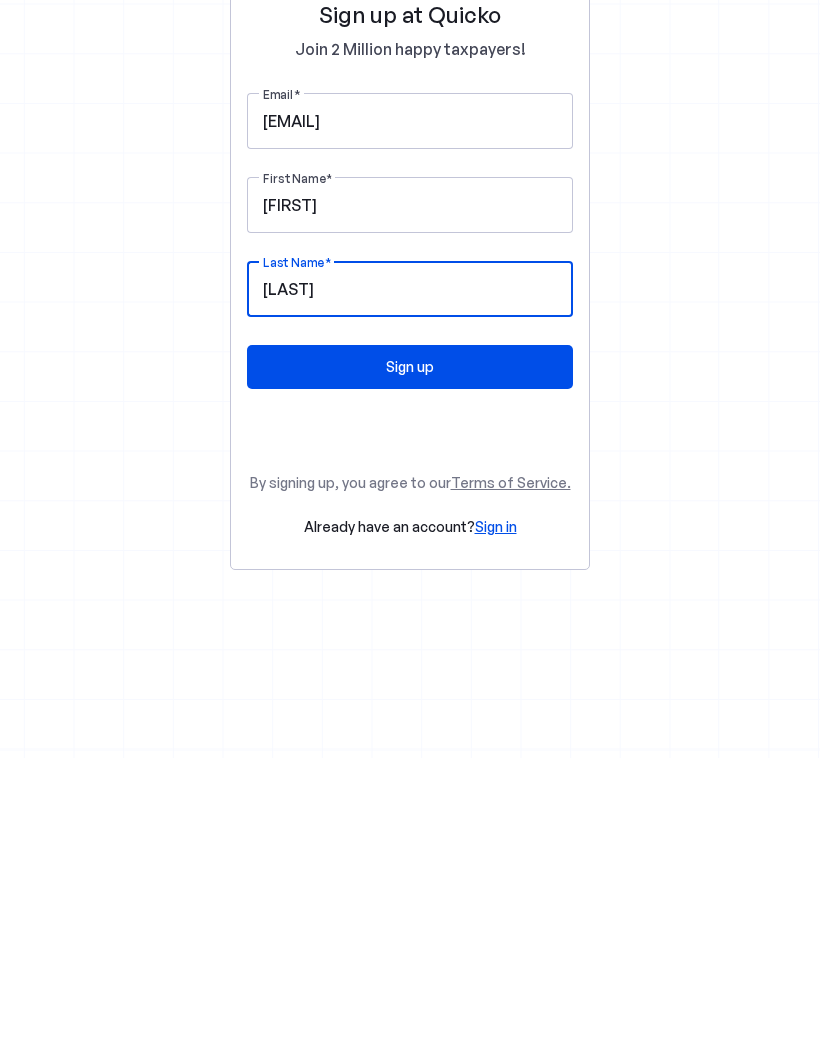type on "Borah" 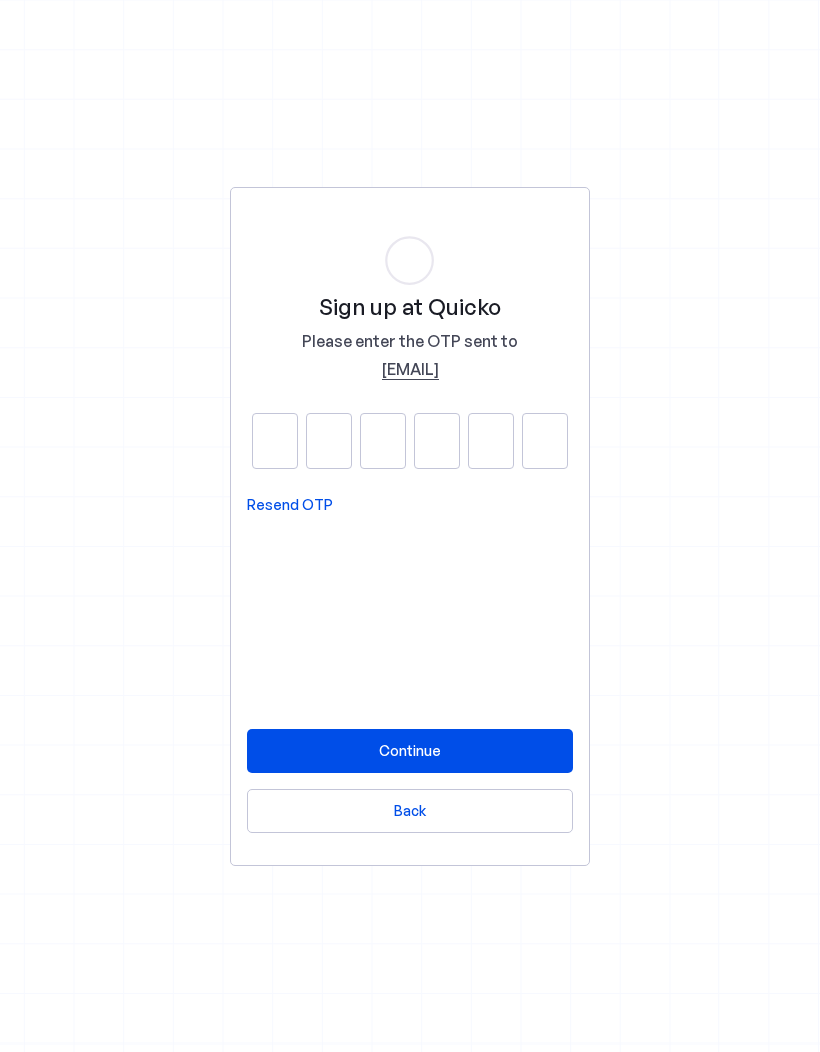 click at bounding box center (275, 441) 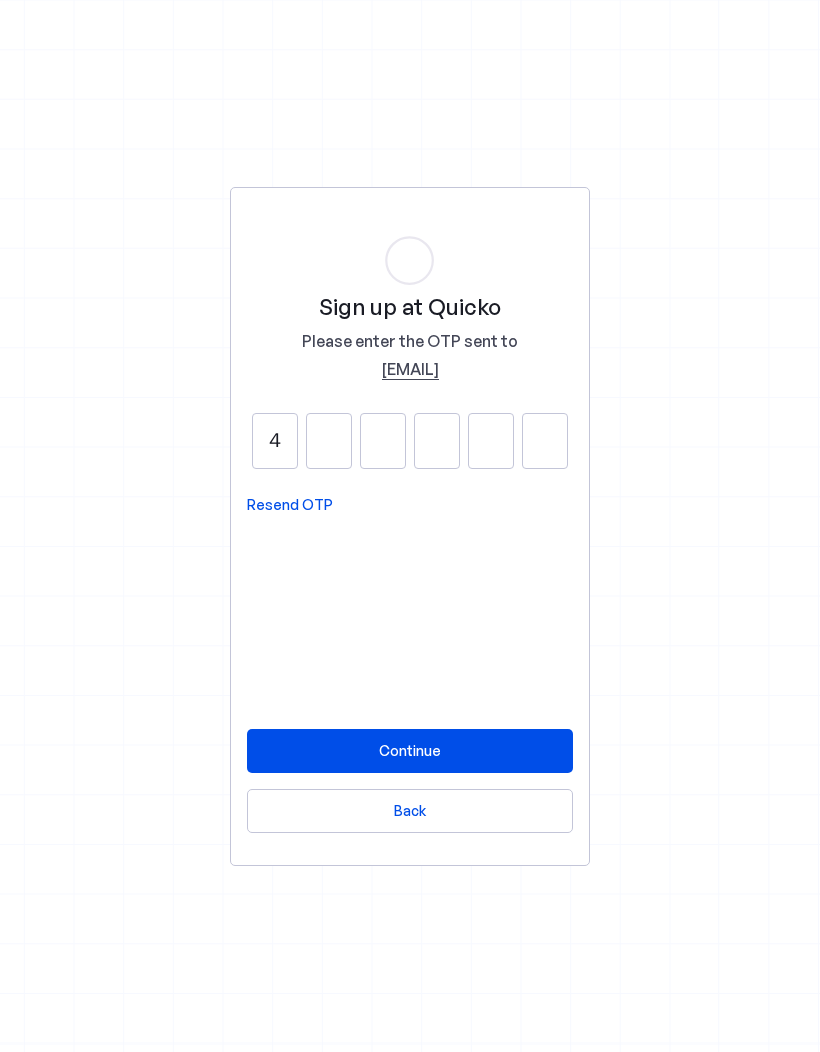 type on "4" 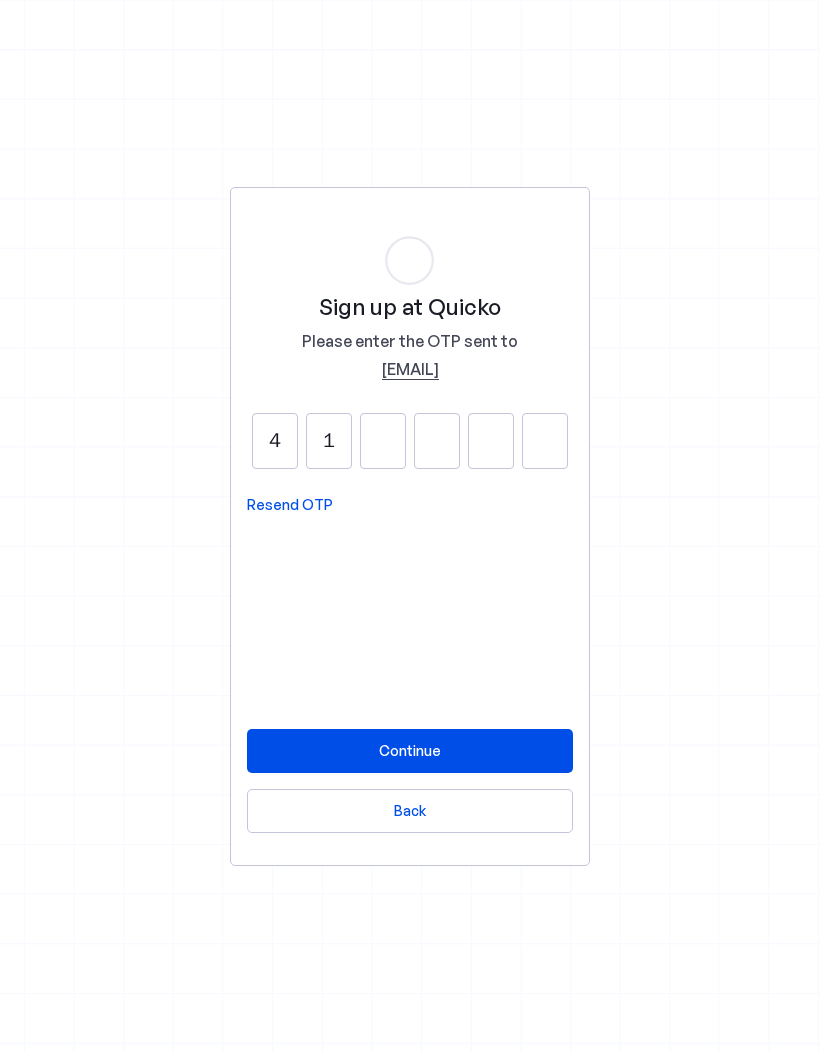 type on "1" 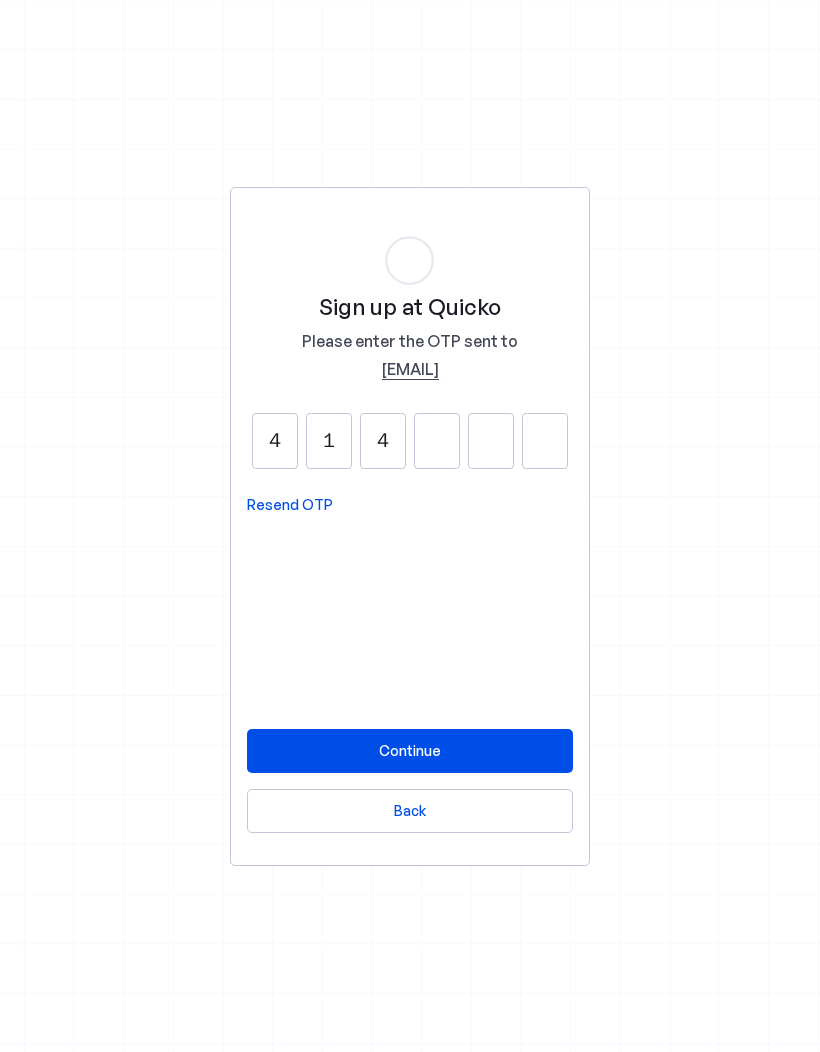 type on "4" 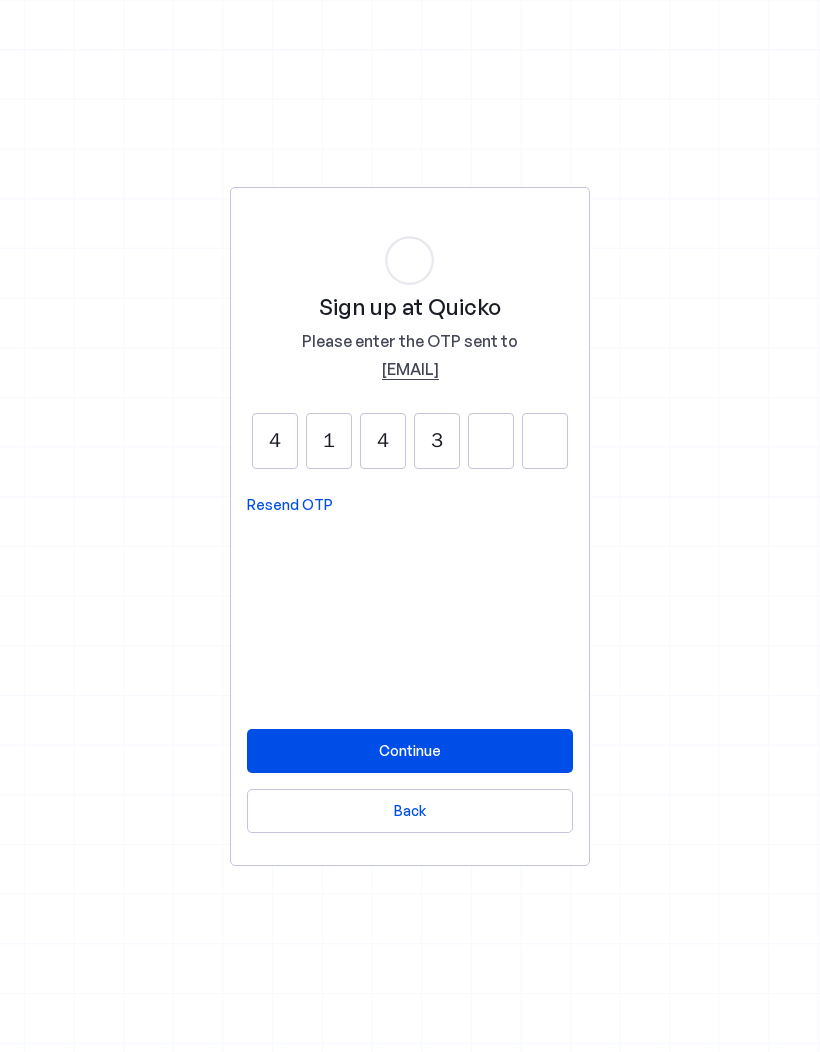 type on "3" 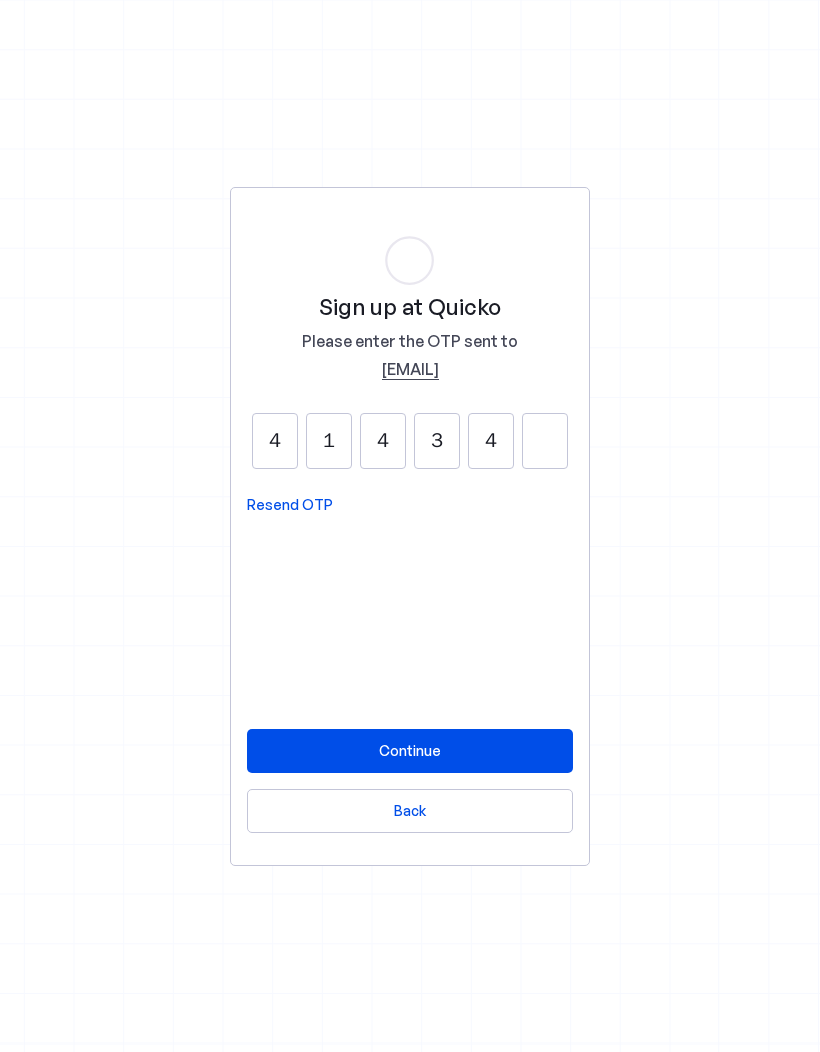 type on "4" 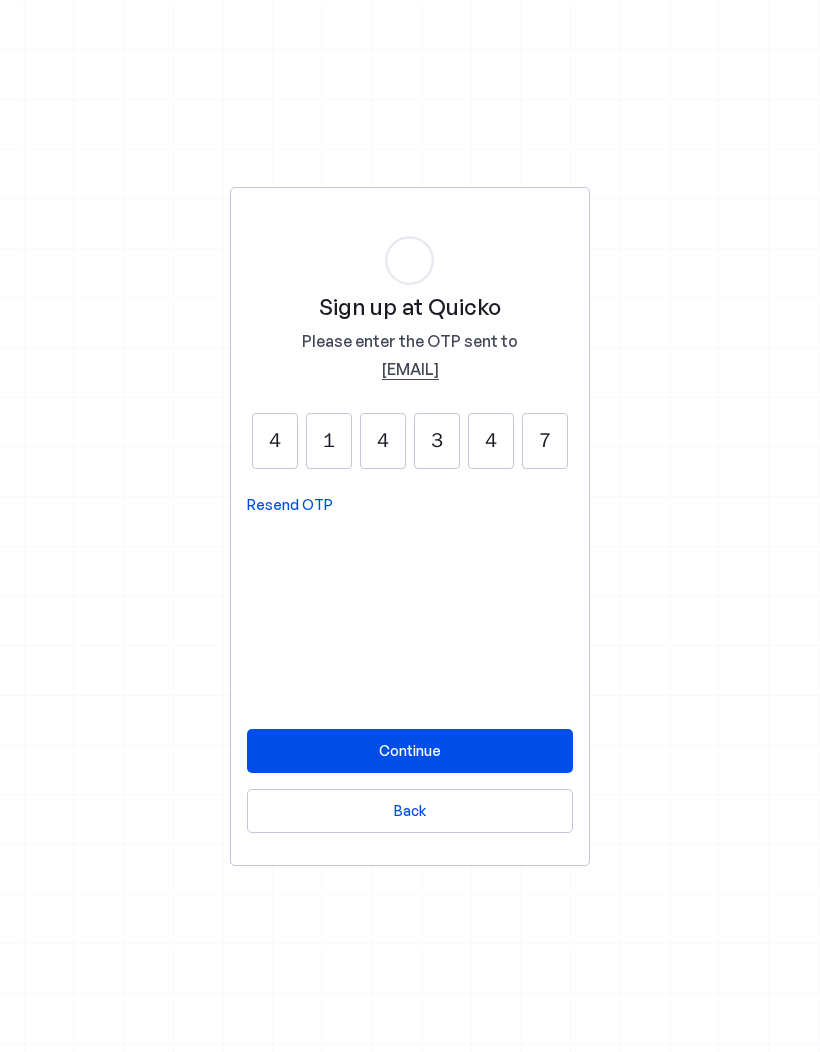type on "7" 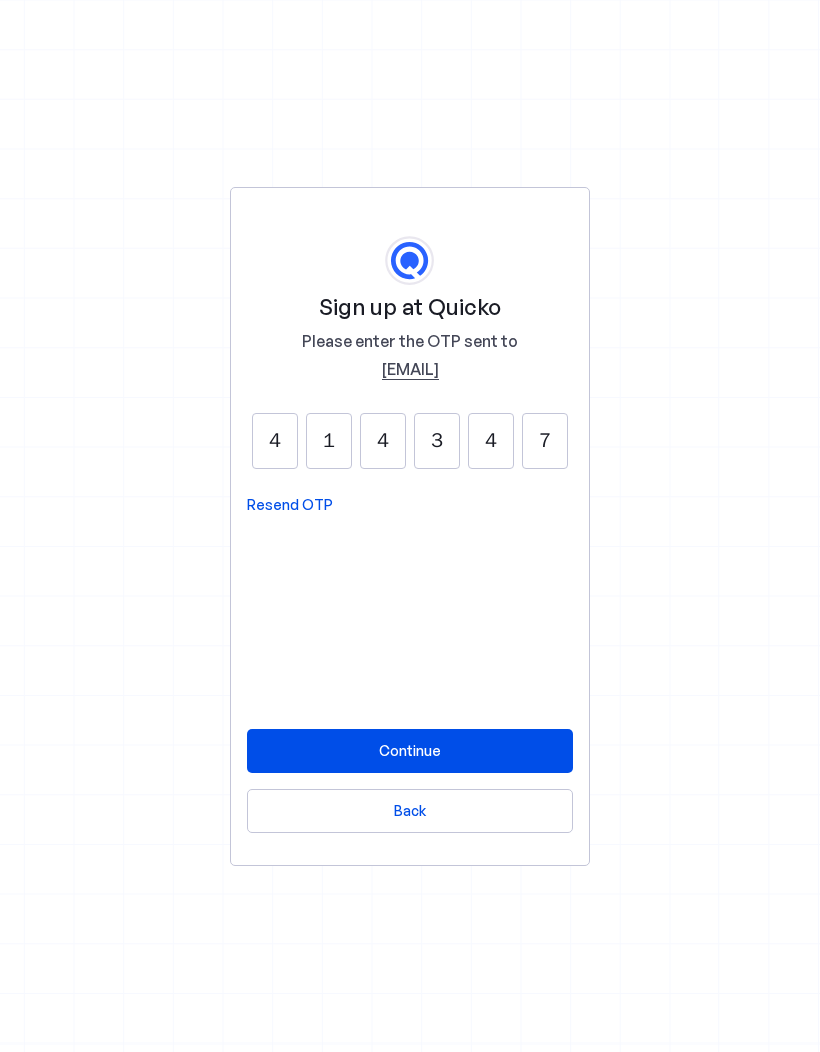 click at bounding box center (410, 751) 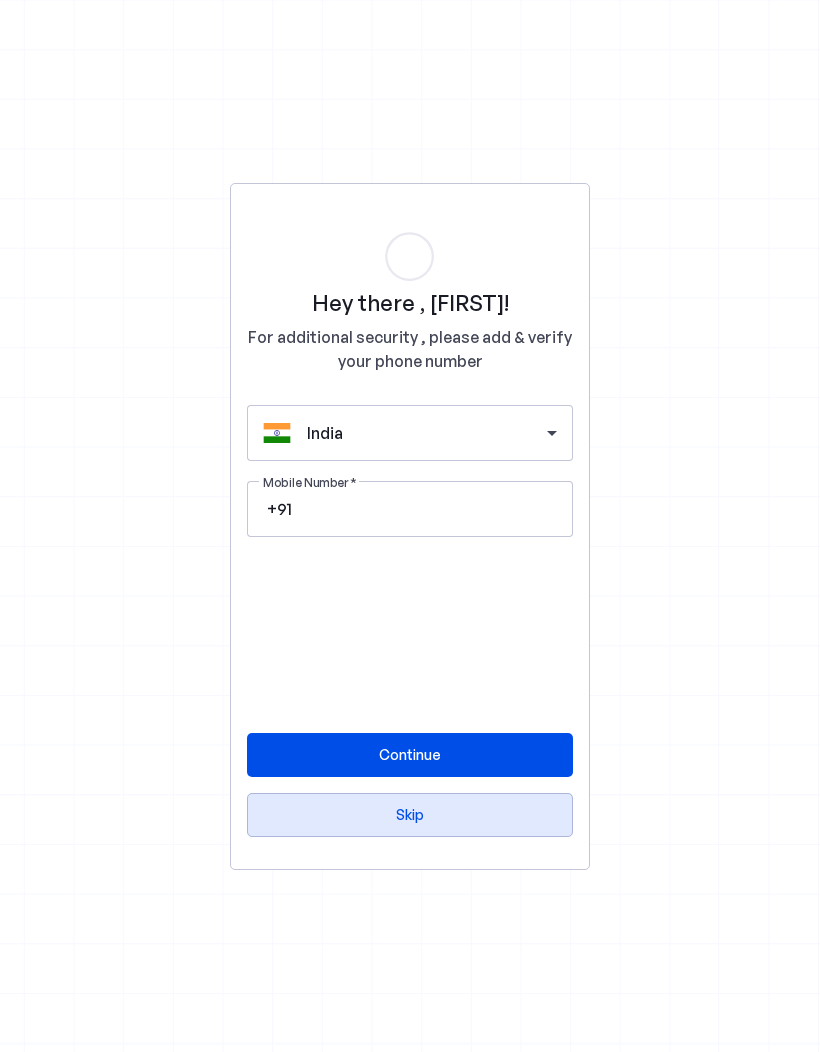 click at bounding box center [410, 815] 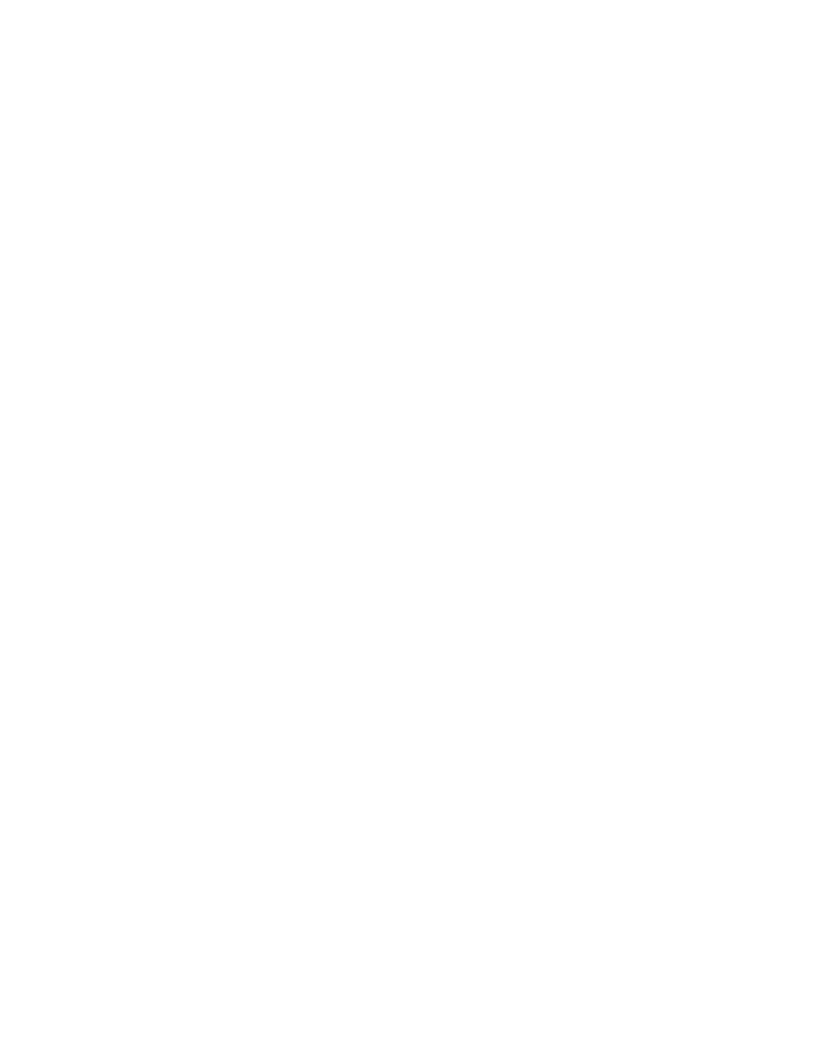 scroll, scrollTop: 0, scrollLeft: 0, axis: both 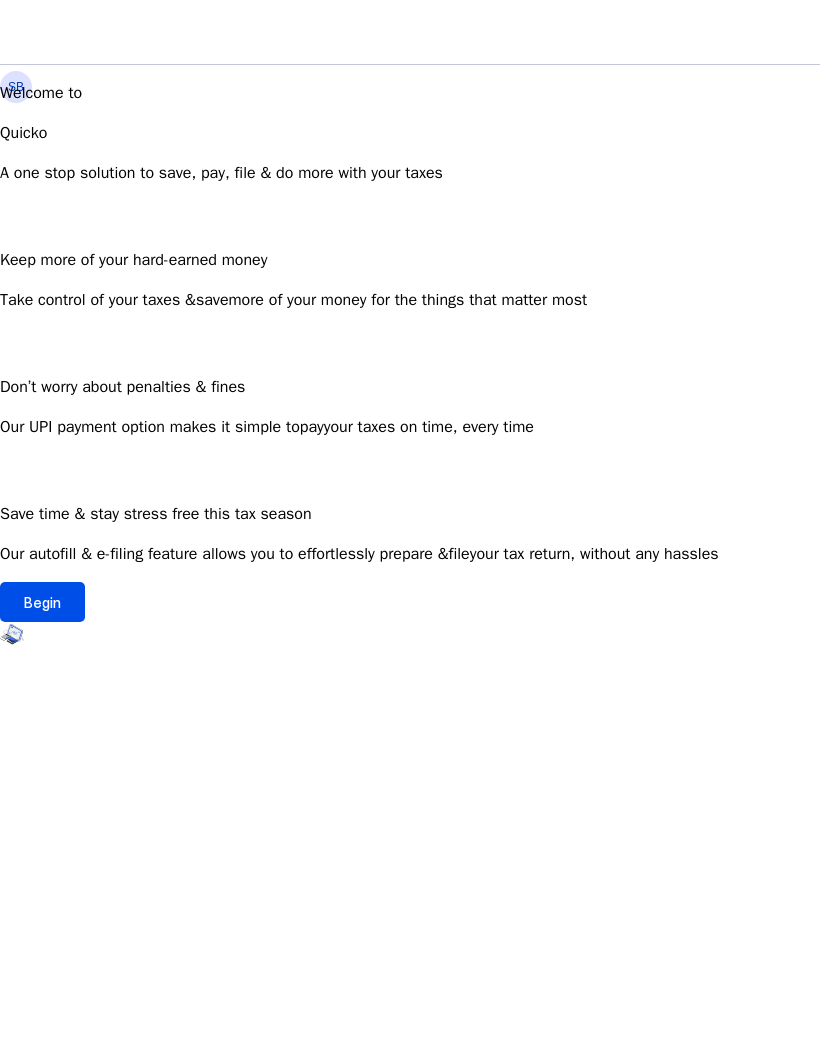 click on "save" at bounding box center [212, 300] 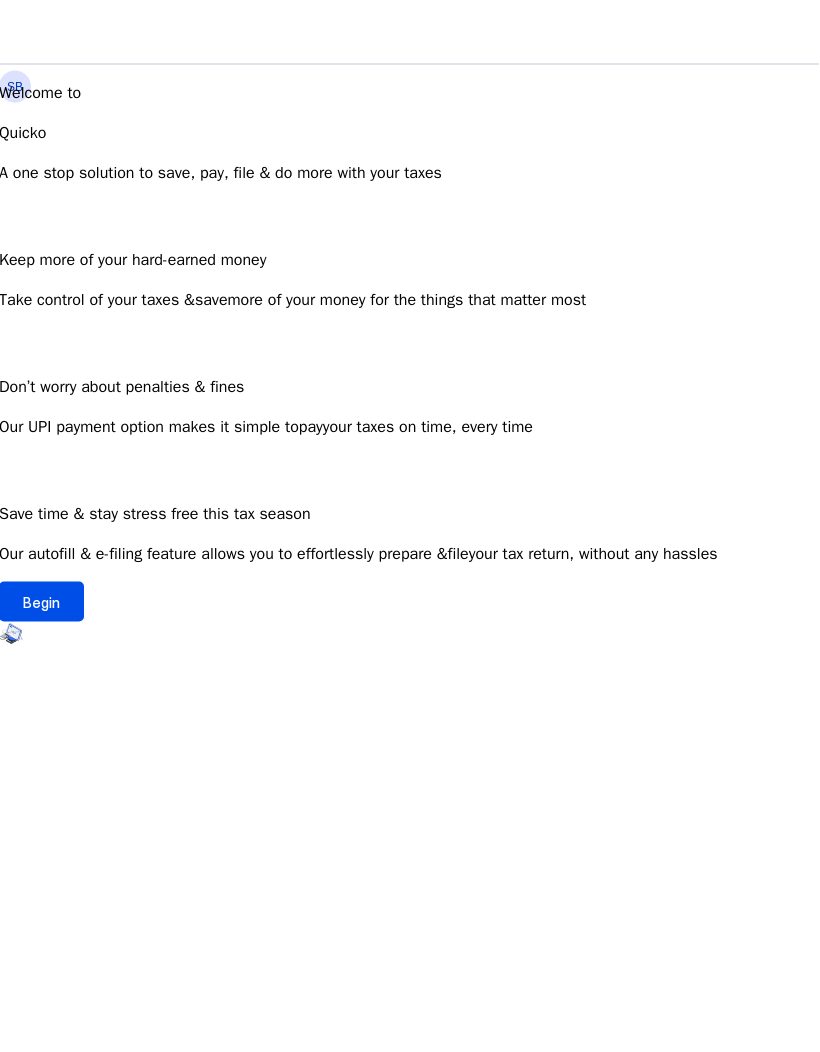 scroll, scrollTop: 0, scrollLeft: 1, axis: horizontal 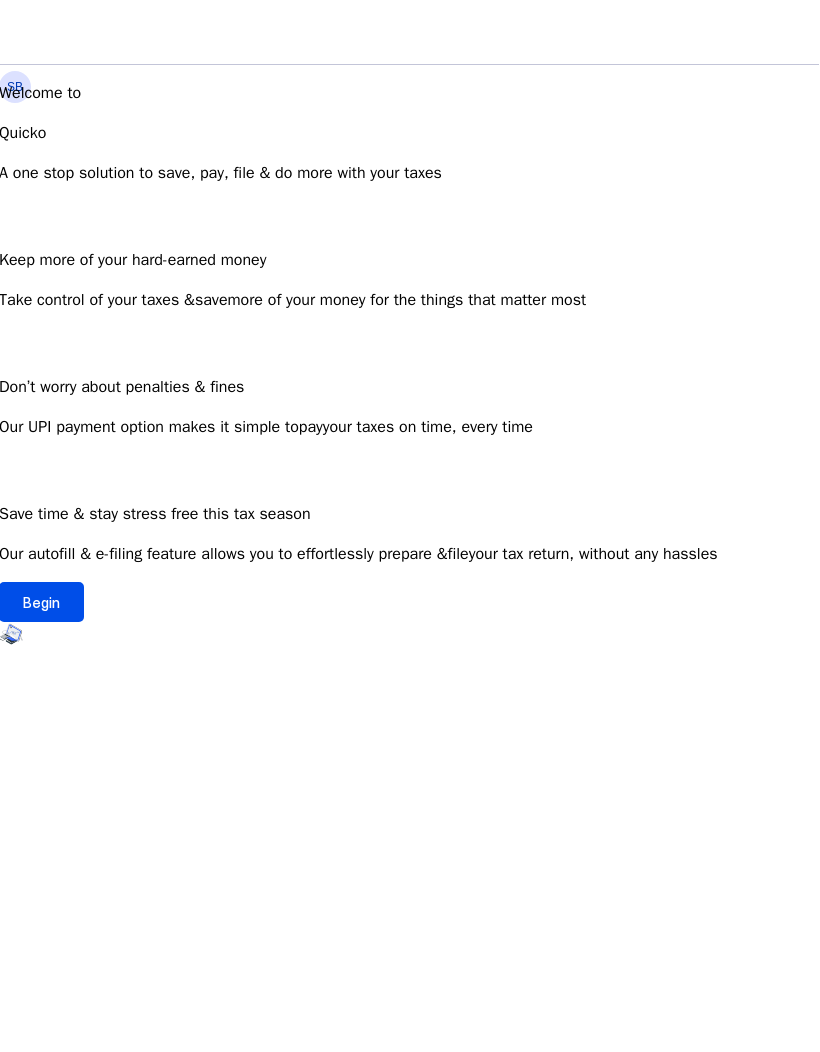 click at bounding box center [11, 639] 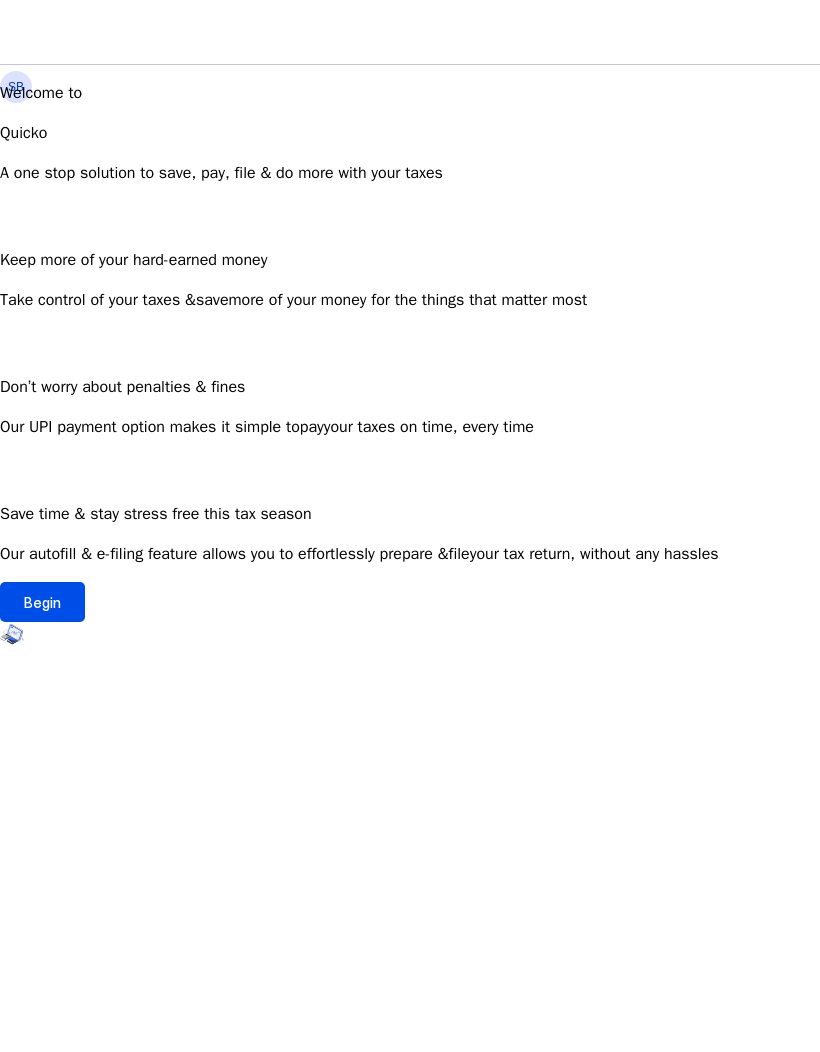 click on "Our UPI payment option makes it simple to  pay  your taxes on time, every time" at bounding box center (410, 300) 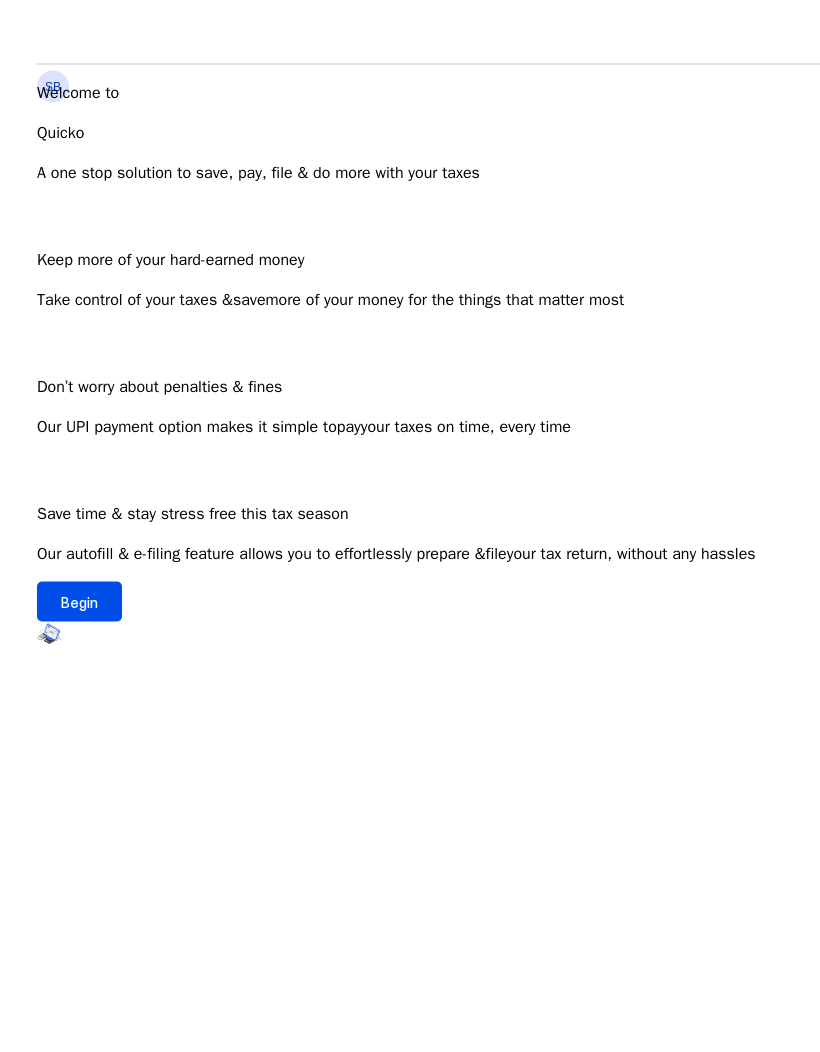 scroll, scrollTop: 27, scrollLeft: 0, axis: vertical 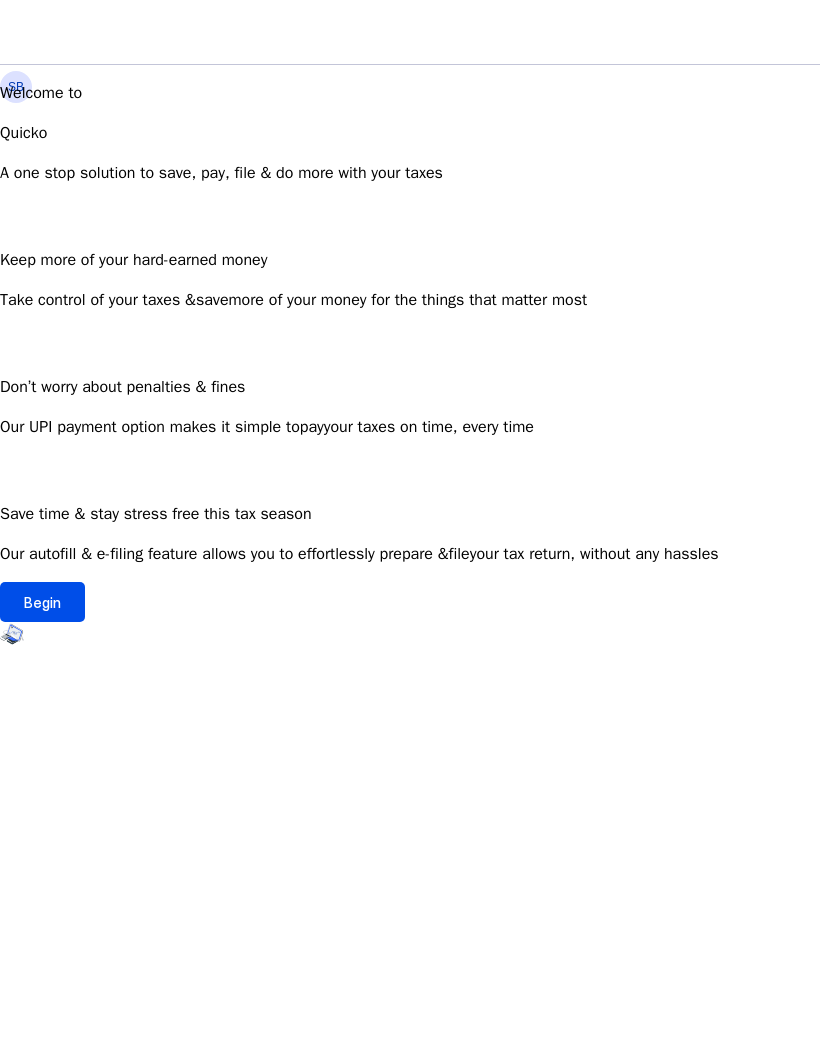 click on "Quicko" at bounding box center [410, 133] 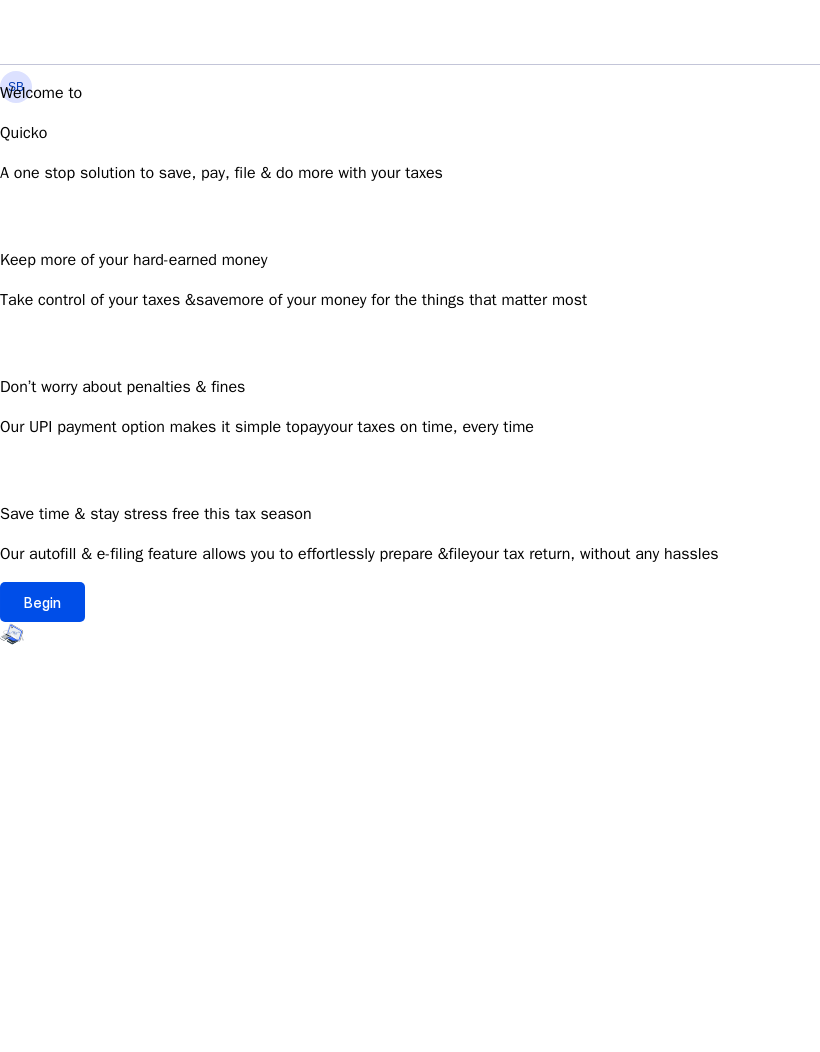 scroll, scrollTop: 0, scrollLeft: 11, axis: horizontal 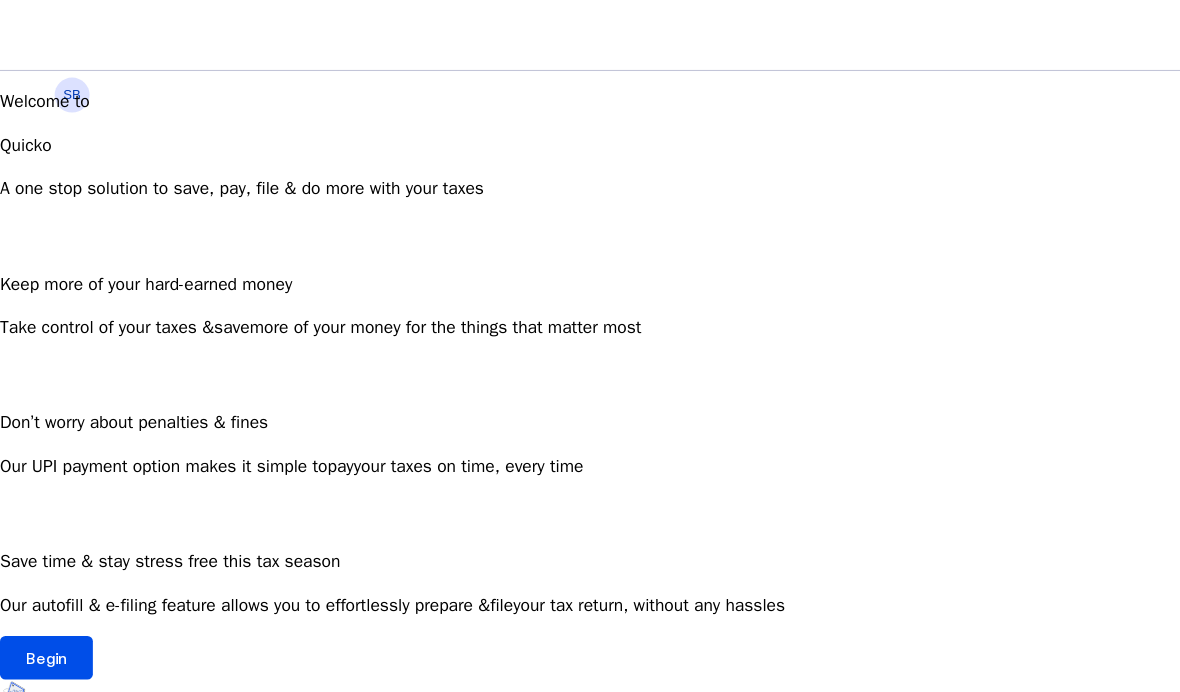 click on "Begin" at bounding box center [42, 602] 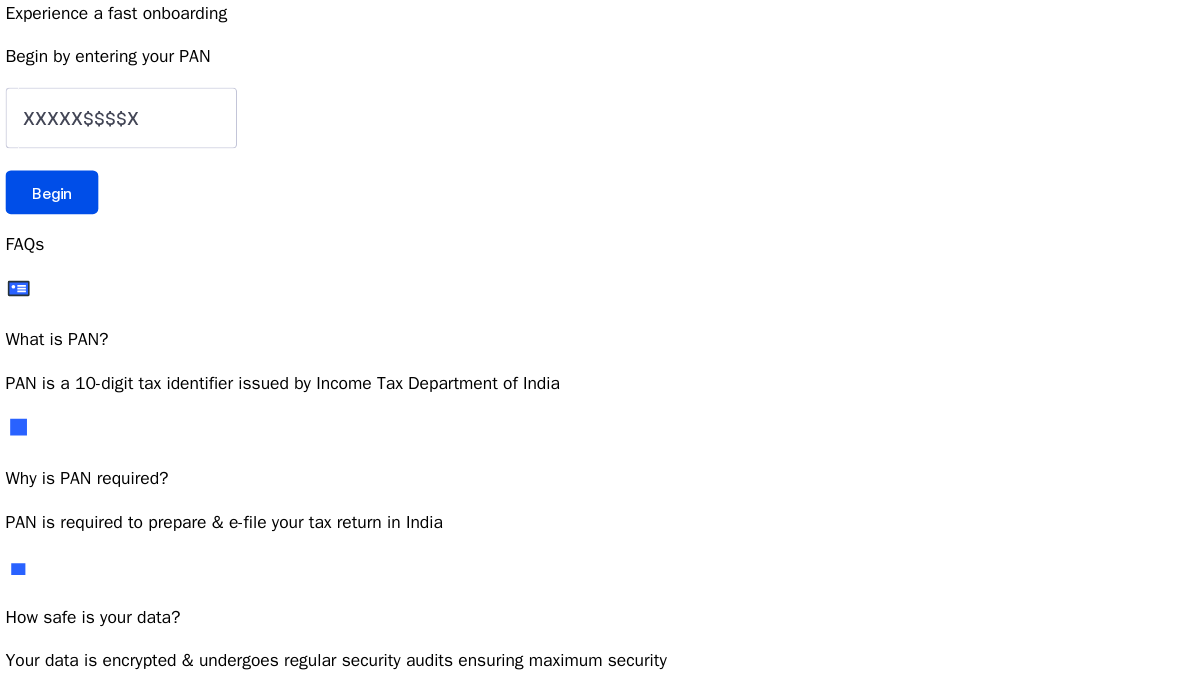 scroll, scrollTop: 82, scrollLeft: 0, axis: vertical 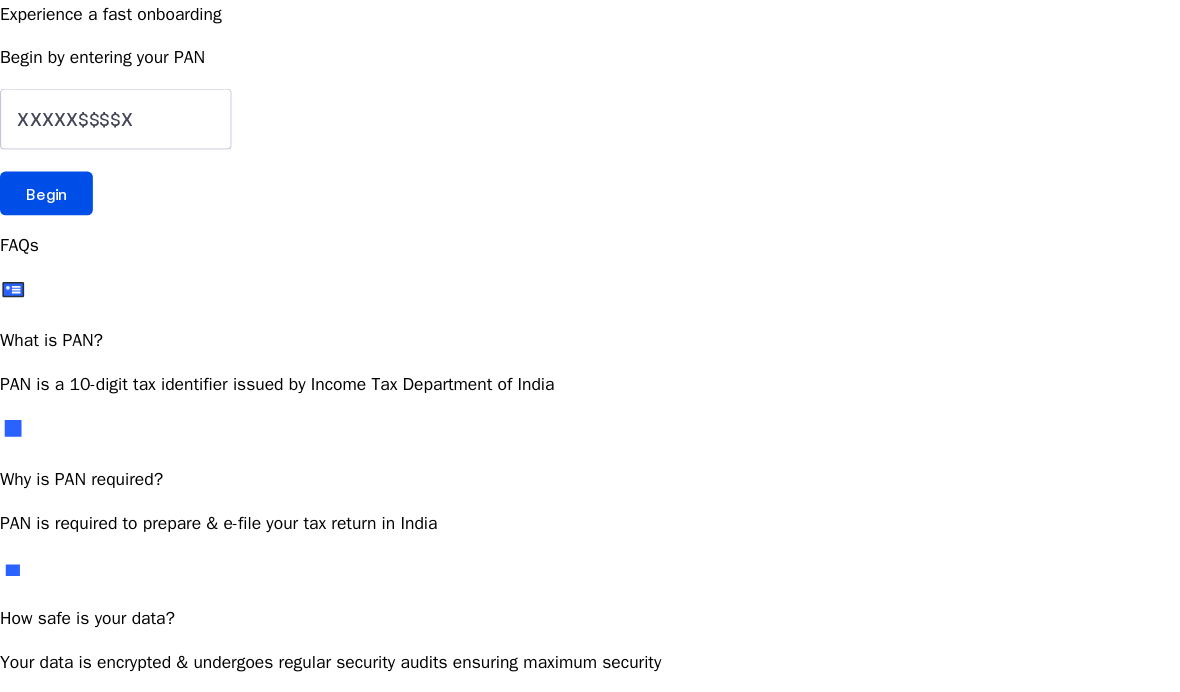 click at bounding box center (106, 167) 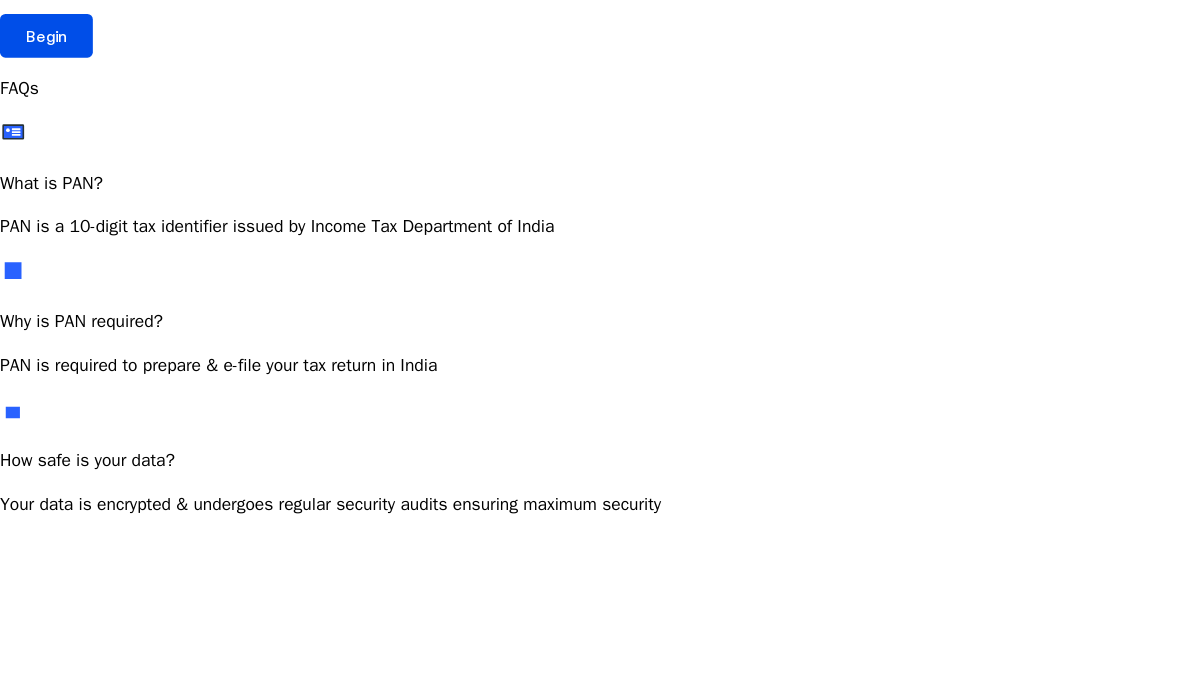 click on "SB Let's Setup Your Profile Experience a fast onboarding Begin by entering your PAN [ALPHANUMERIC] Begin FAQs What is PAN? PAN is a 10-digit tax identifier issued by Income Tax Department of India Why is PAN required? PAN is required to prepare & e-file your tax return in India How safe is your data? Your data is encrypted & undergoes regular security audits ensuring maximum security" at bounding box center (590, 307) 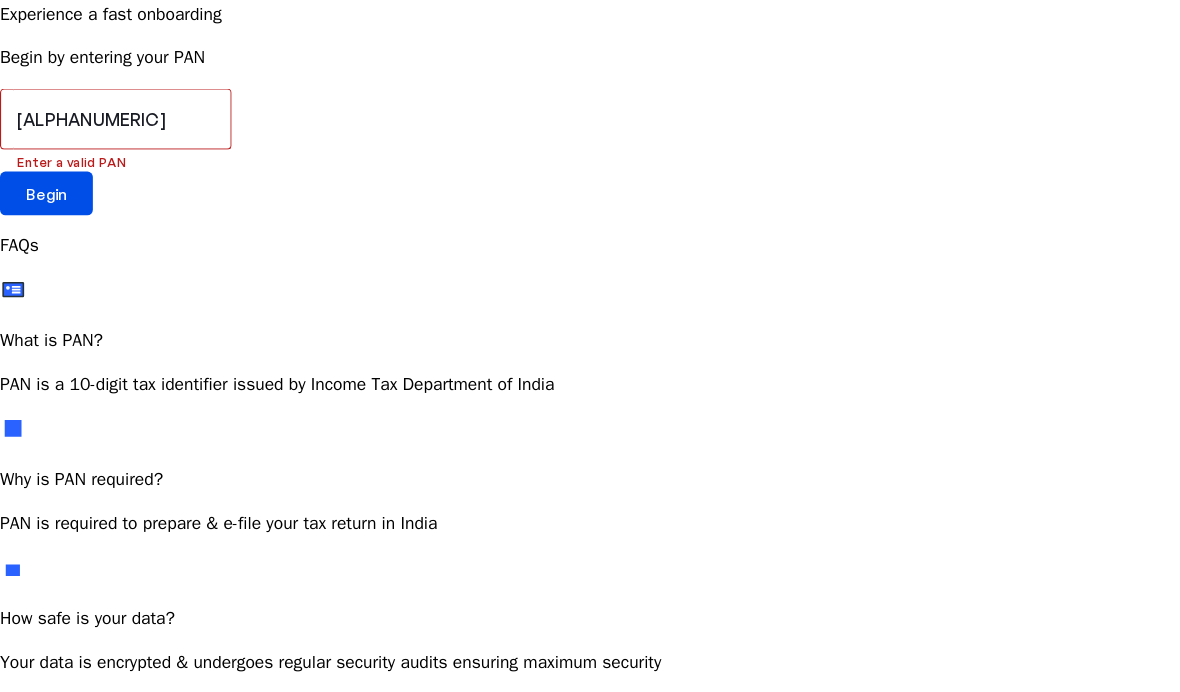 click on "[ALPHANUMERIC]" at bounding box center (106, 167) 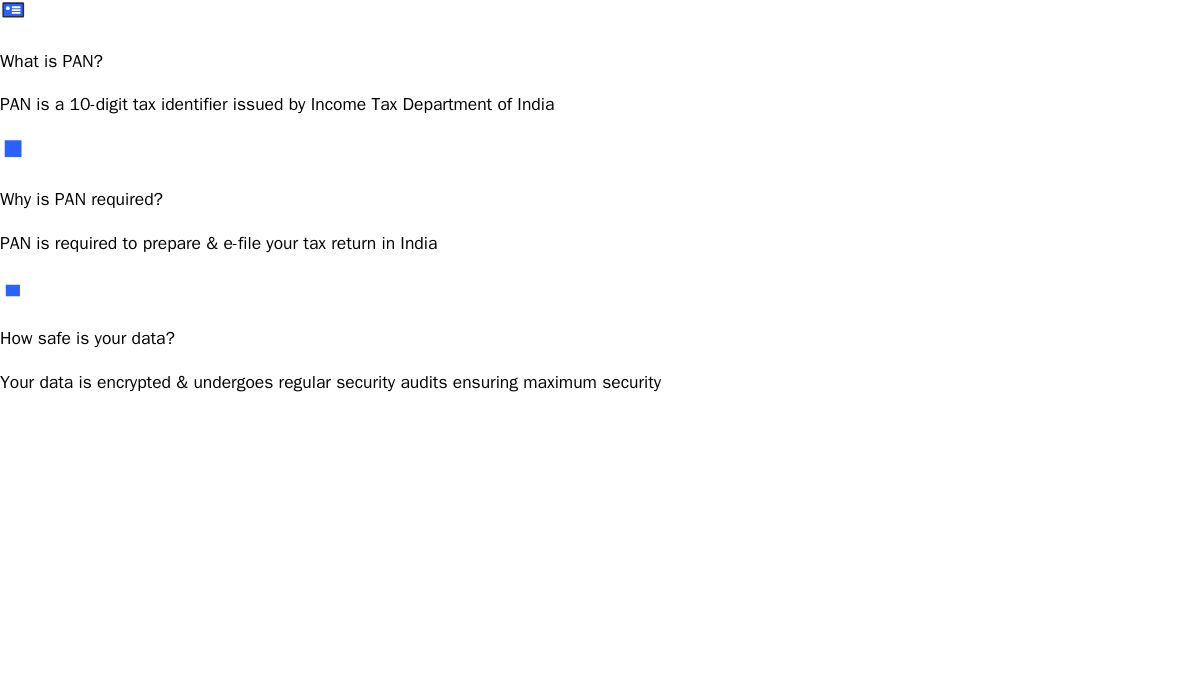 type on "[ALPHANUMERIC]" 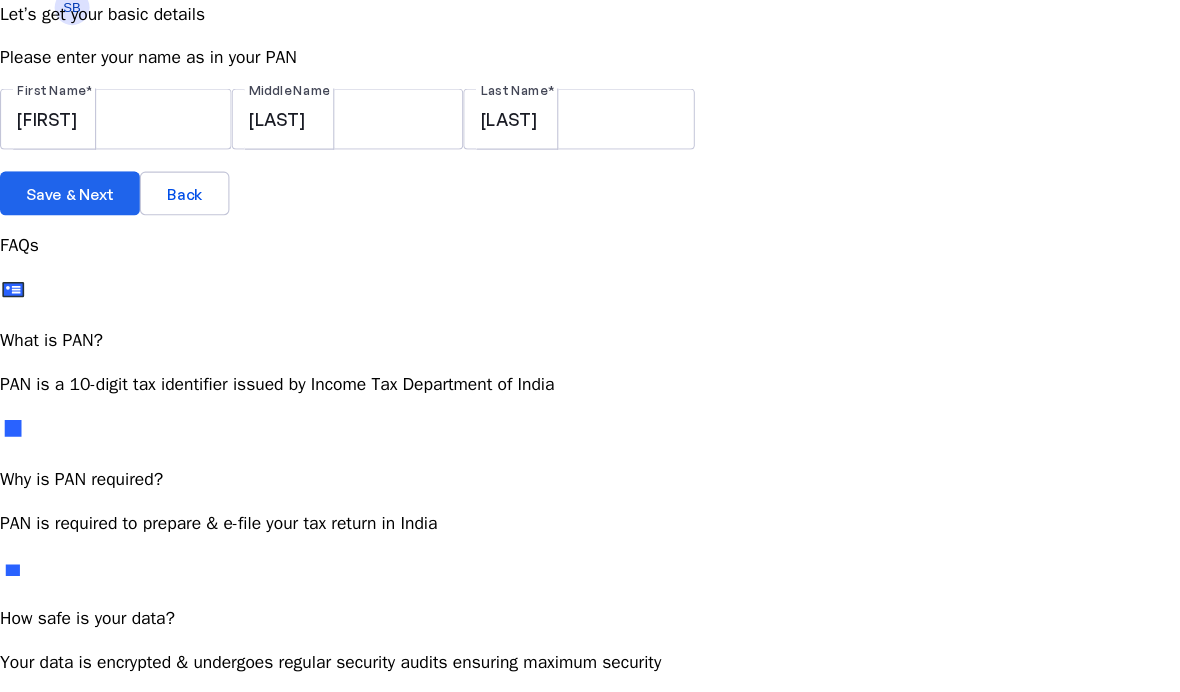 click on "Save & Next" at bounding box center (64, 235) 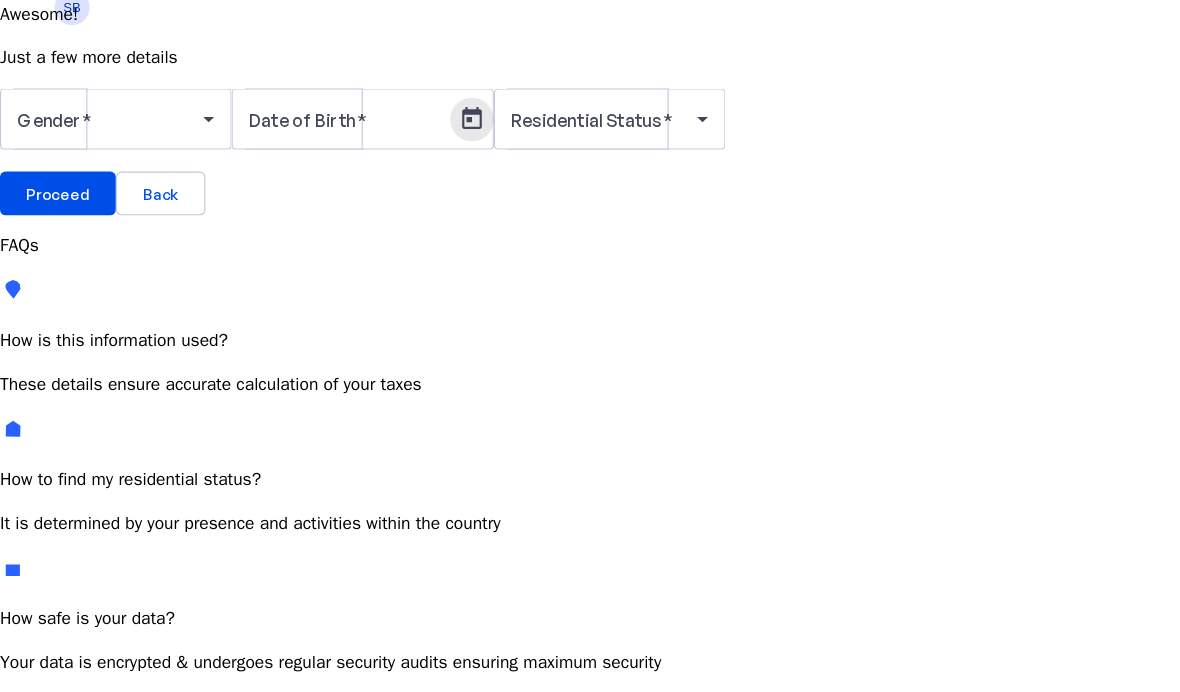 click at bounding box center (432, 167) 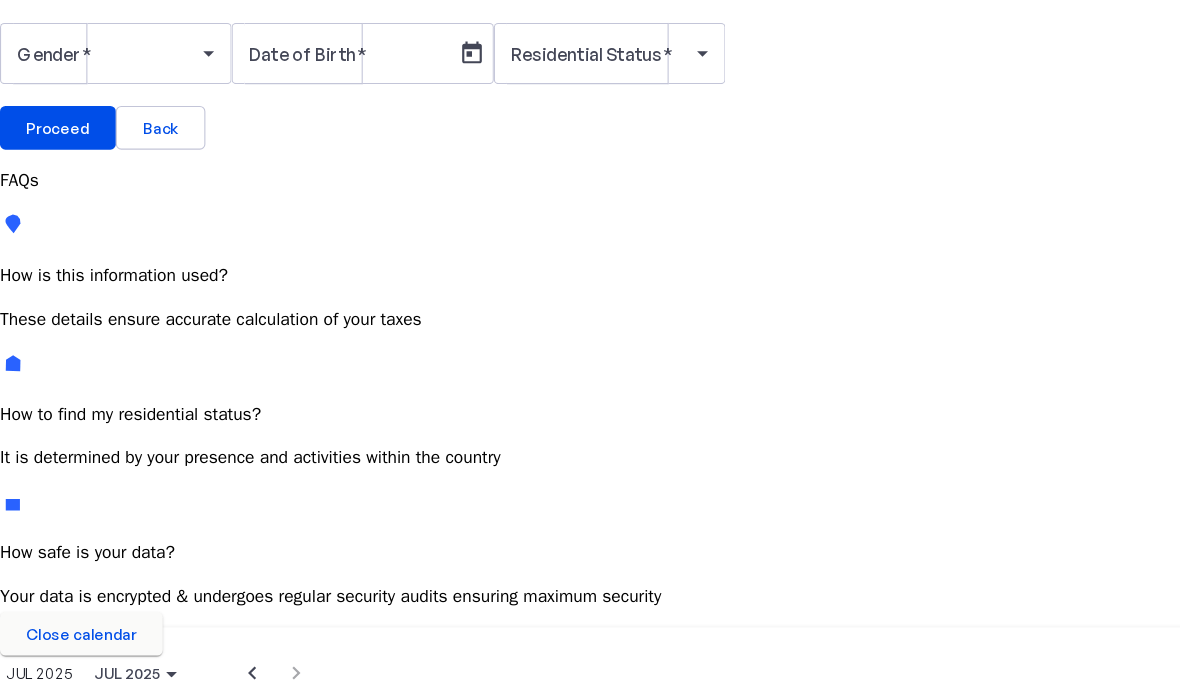 click at bounding box center (157, 675) 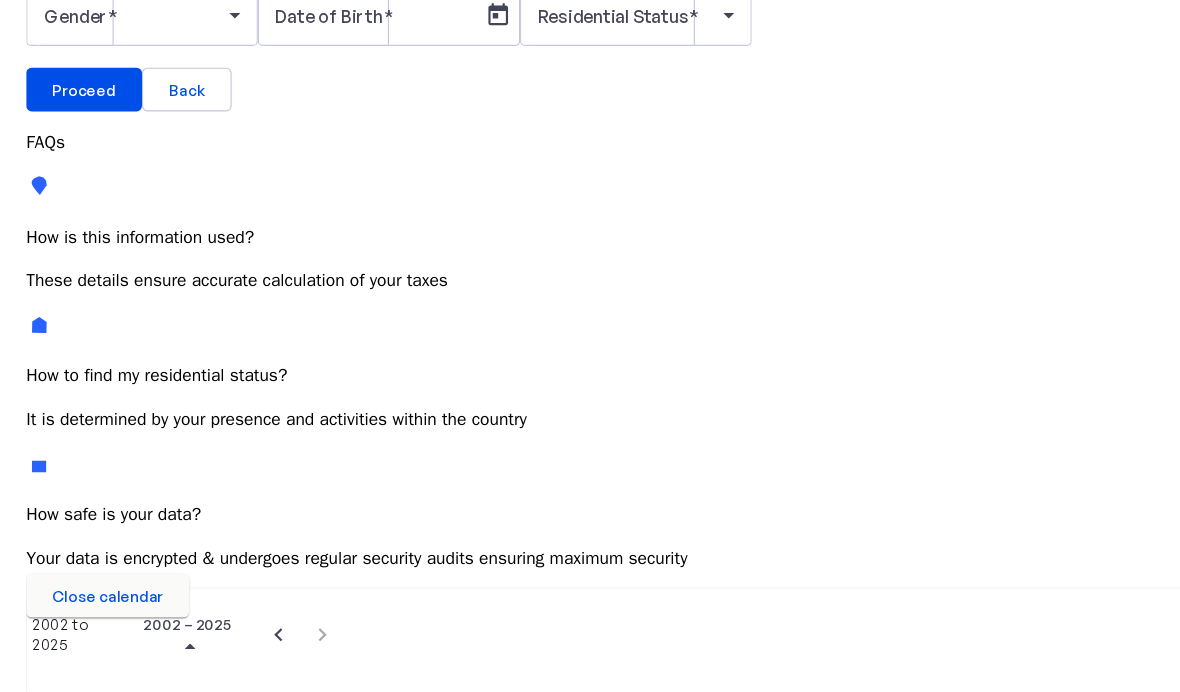 scroll, scrollTop: 82, scrollLeft: 0, axis: vertical 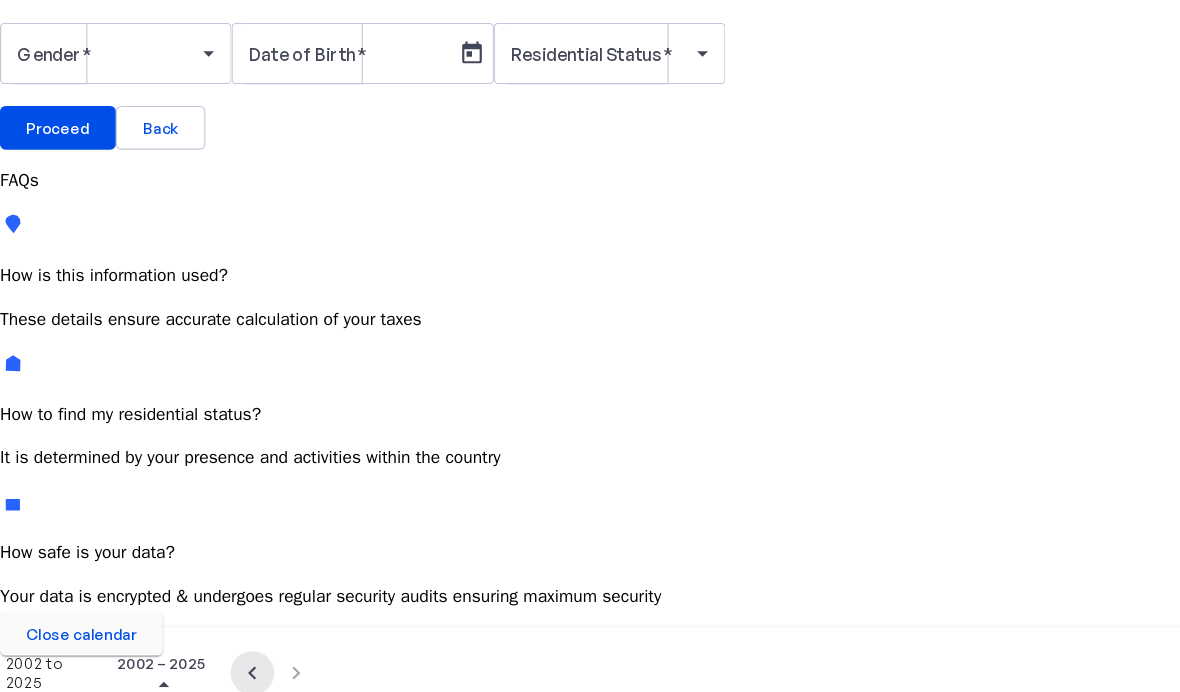click at bounding box center (231, 674) 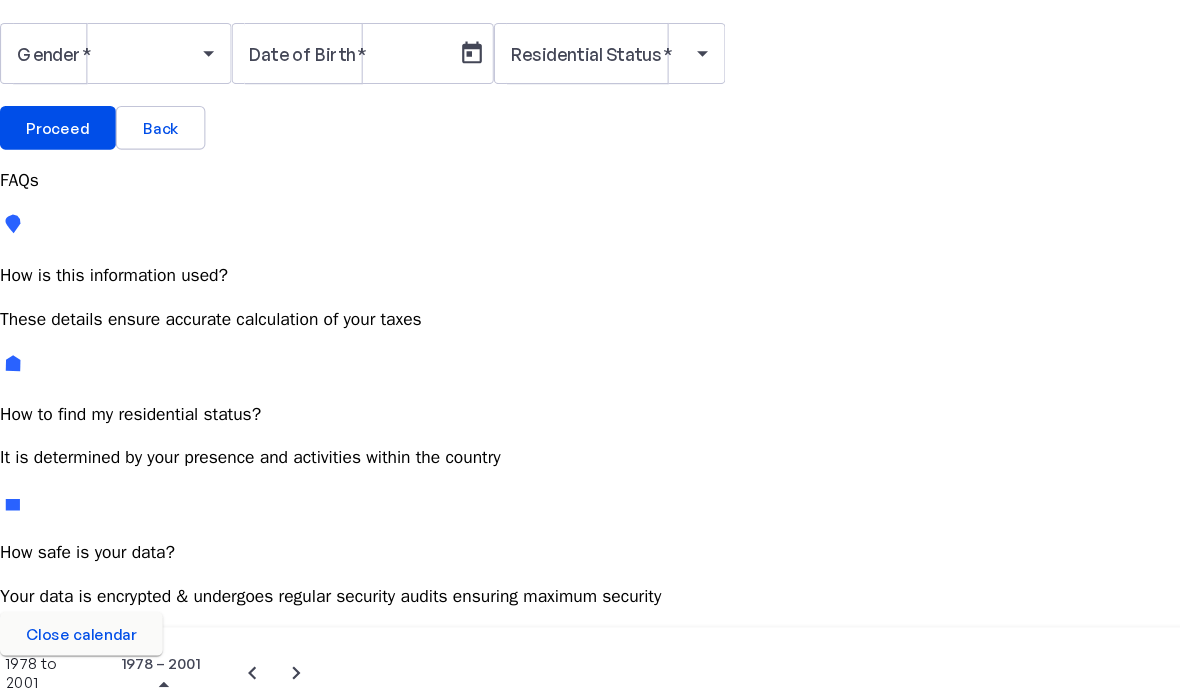 click at bounding box center [231, 674] 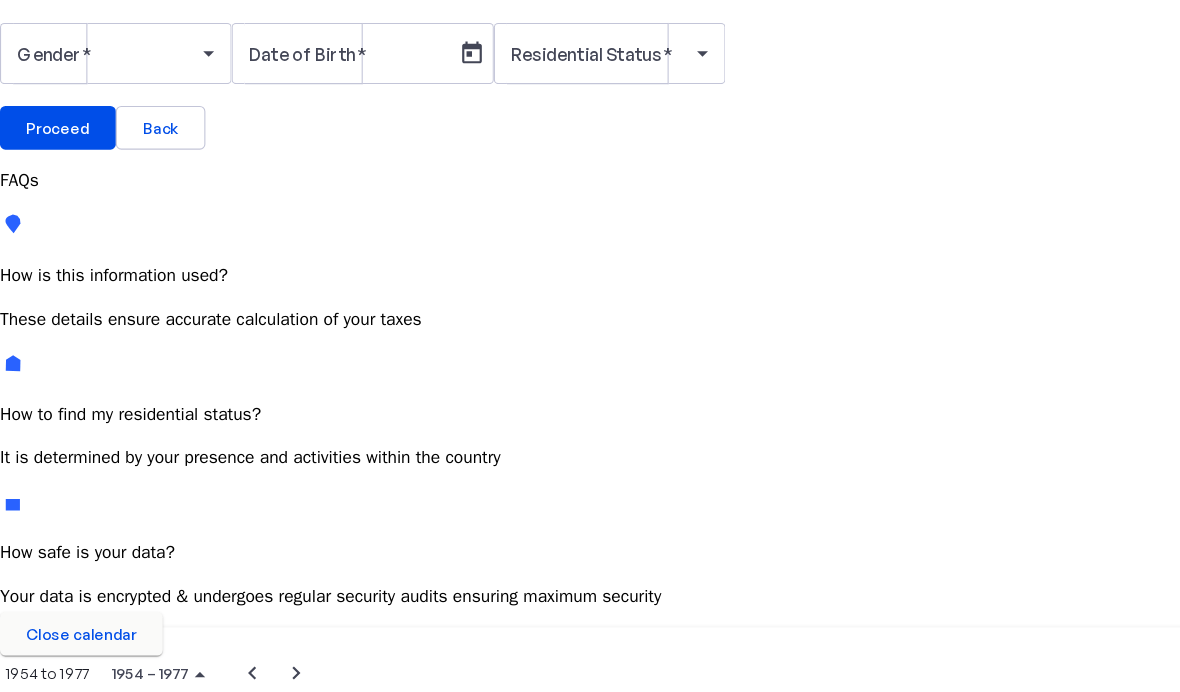 click at bounding box center (231, 674) 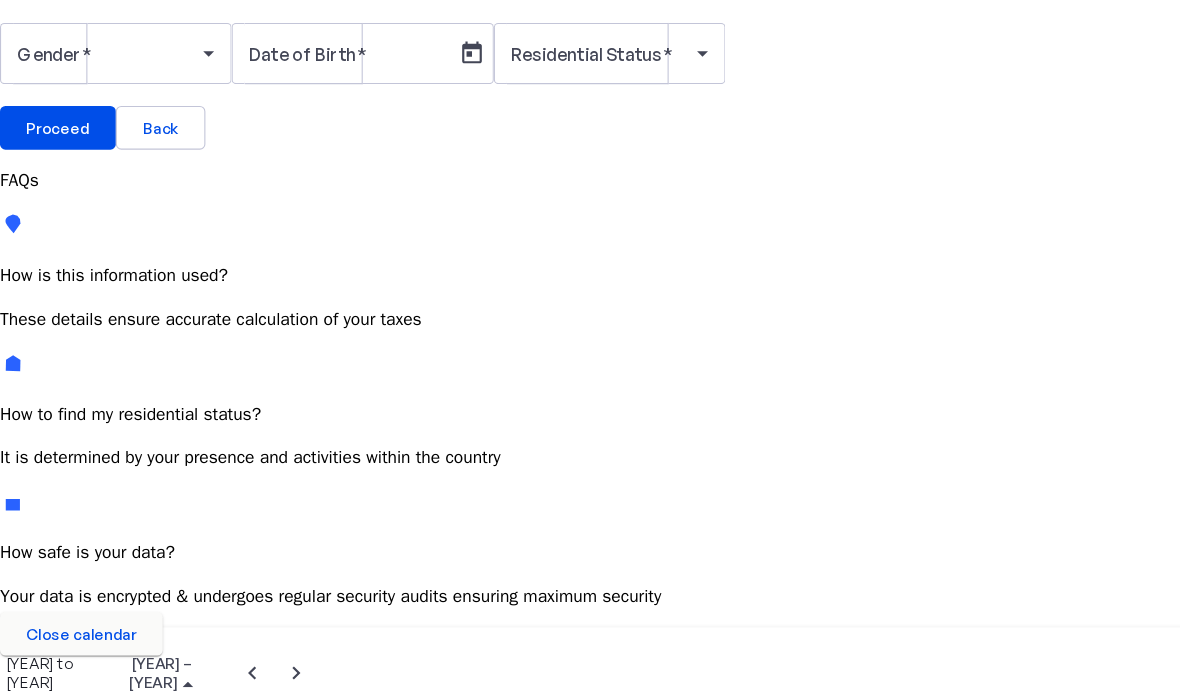 click at bounding box center [590, 632] 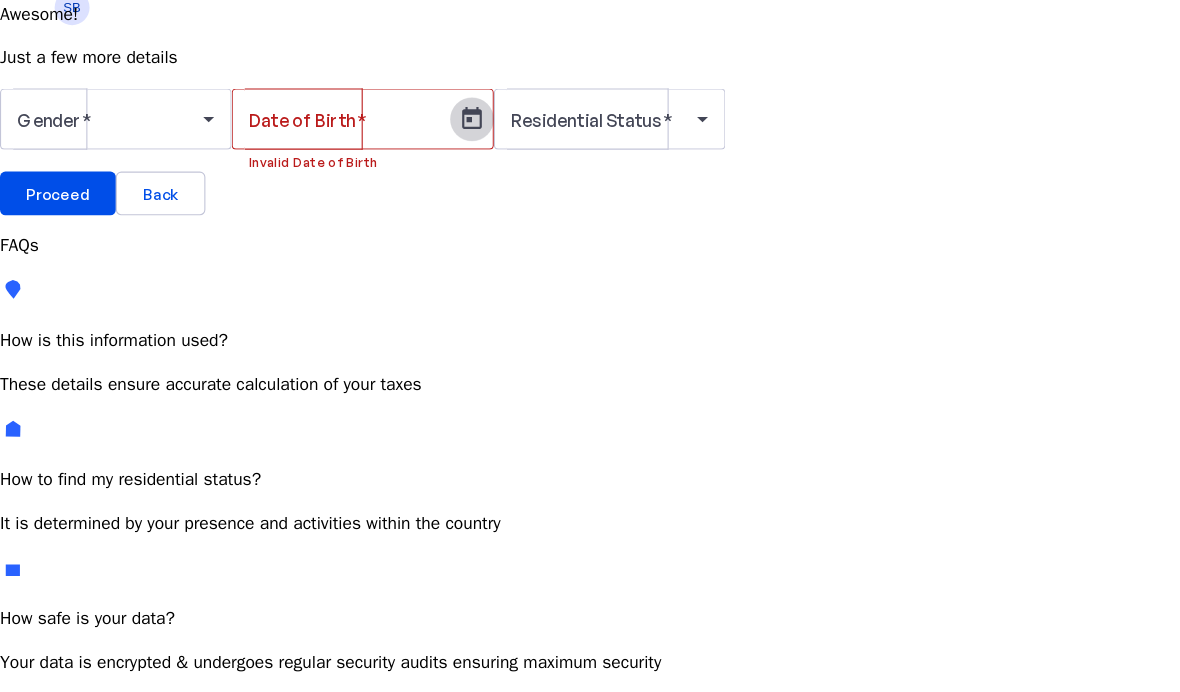 click at bounding box center (432, 167) 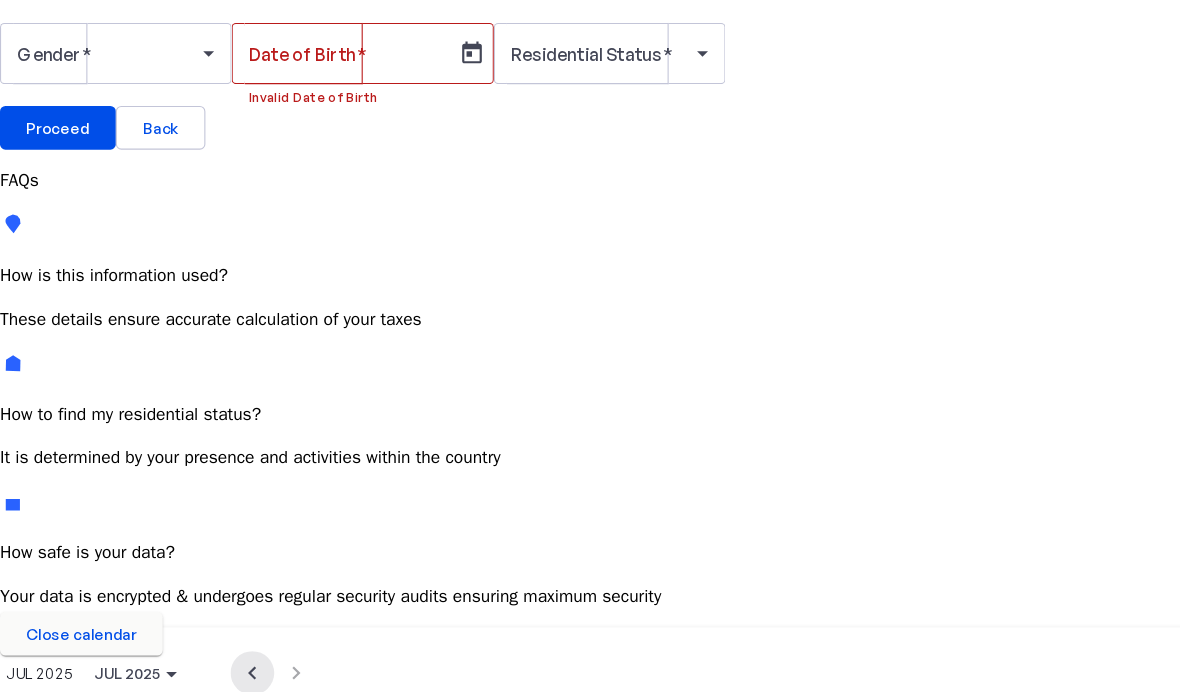 click at bounding box center (231, 674) 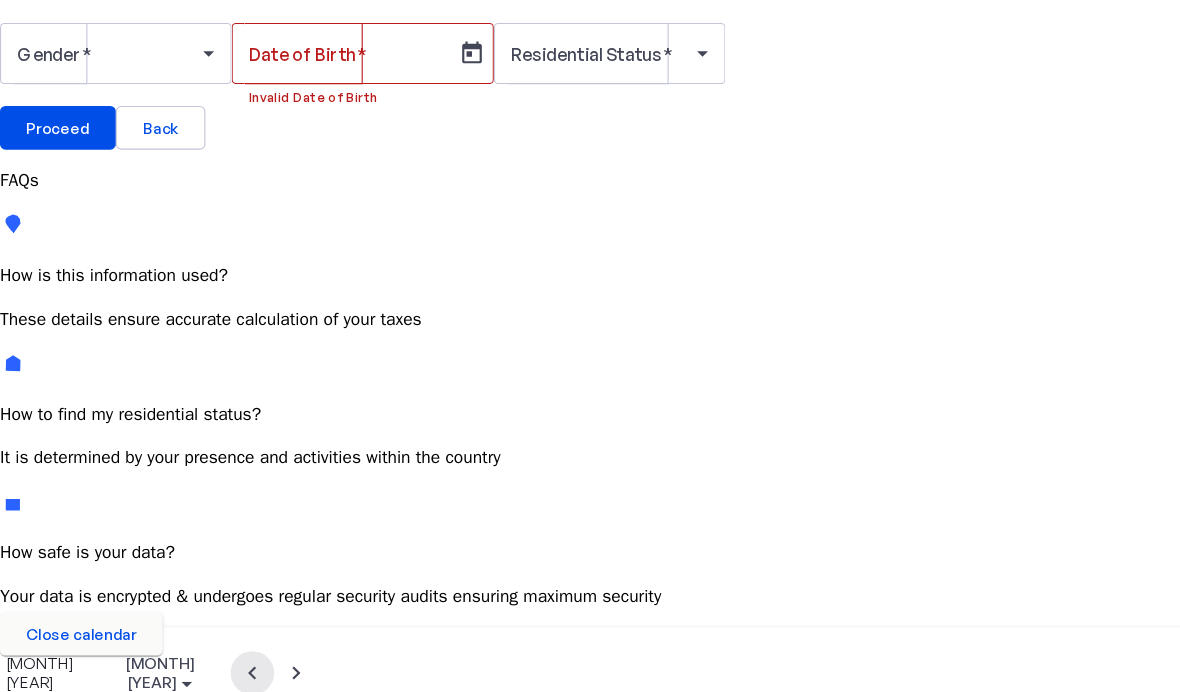 click at bounding box center [231, 674] 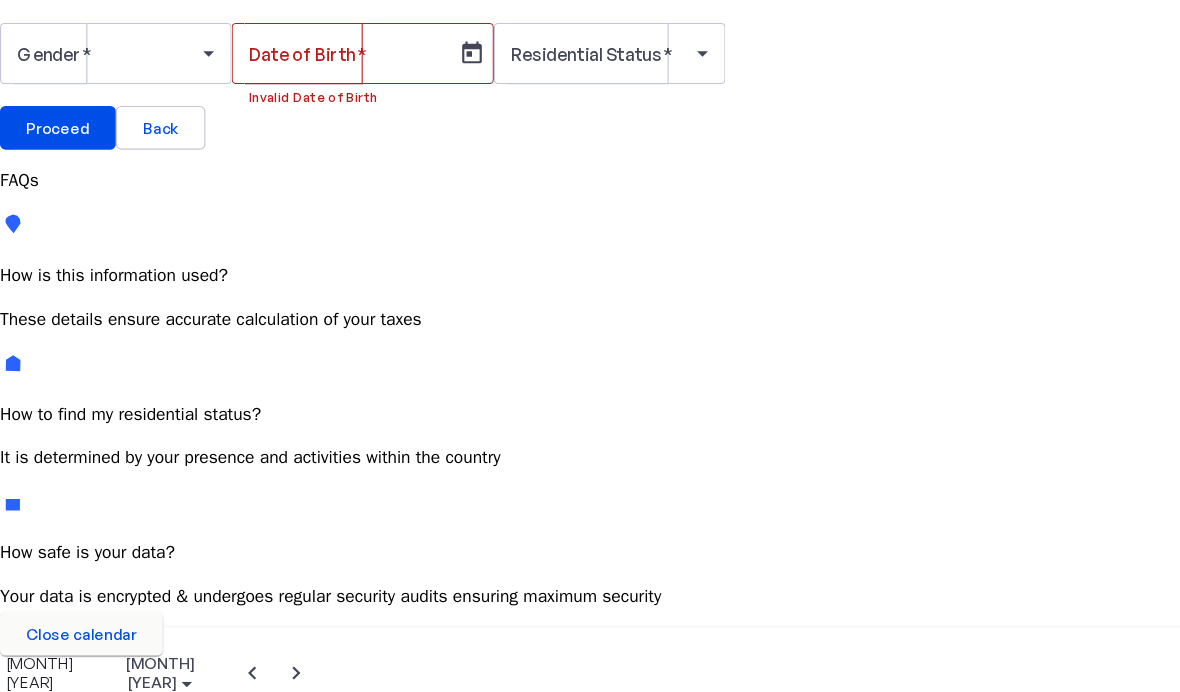 click at bounding box center (147, 674) 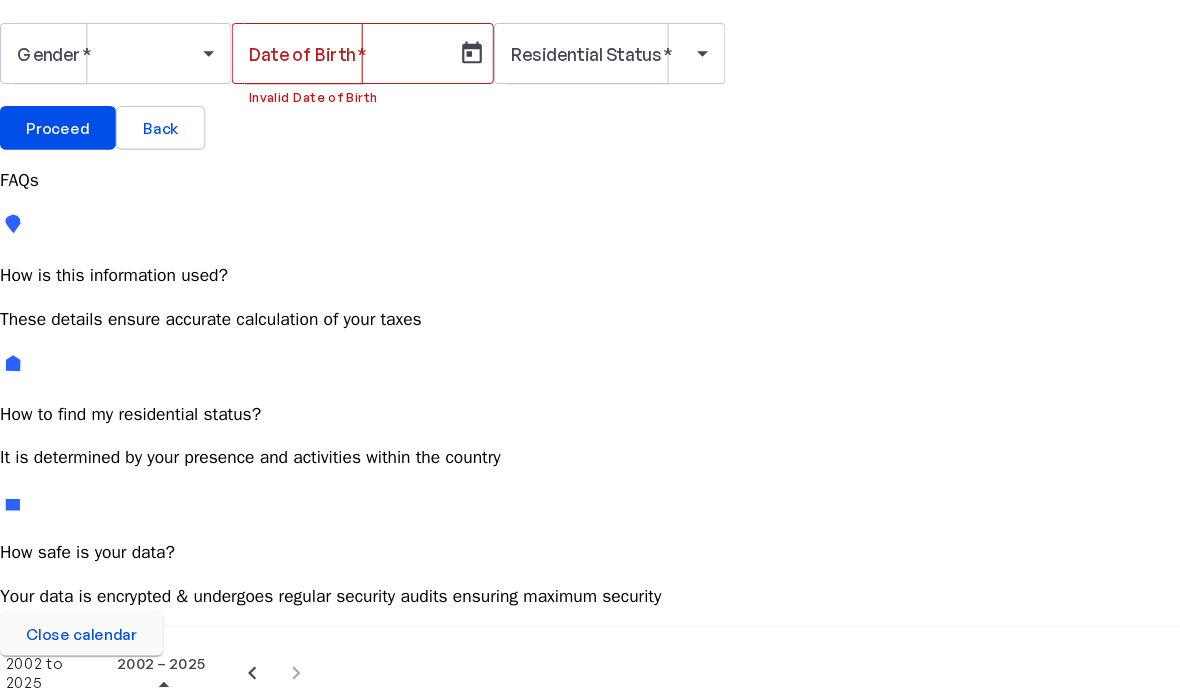 click at bounding box center [231, 674] 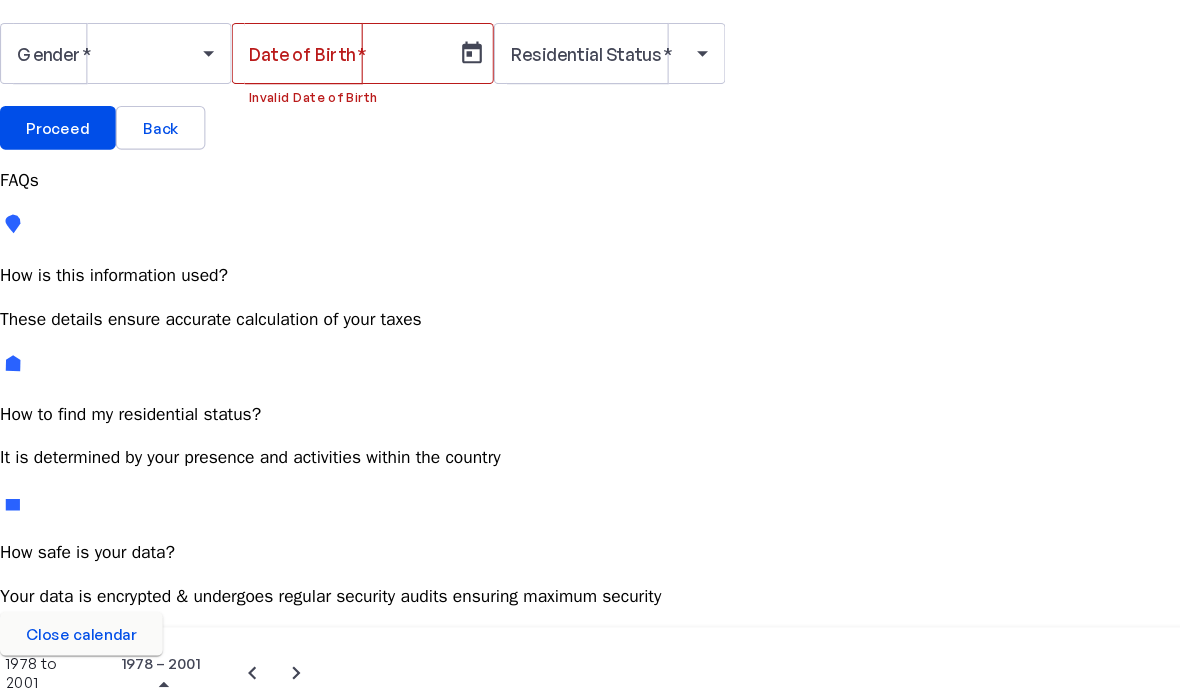 click at bounding box center [231, 674] 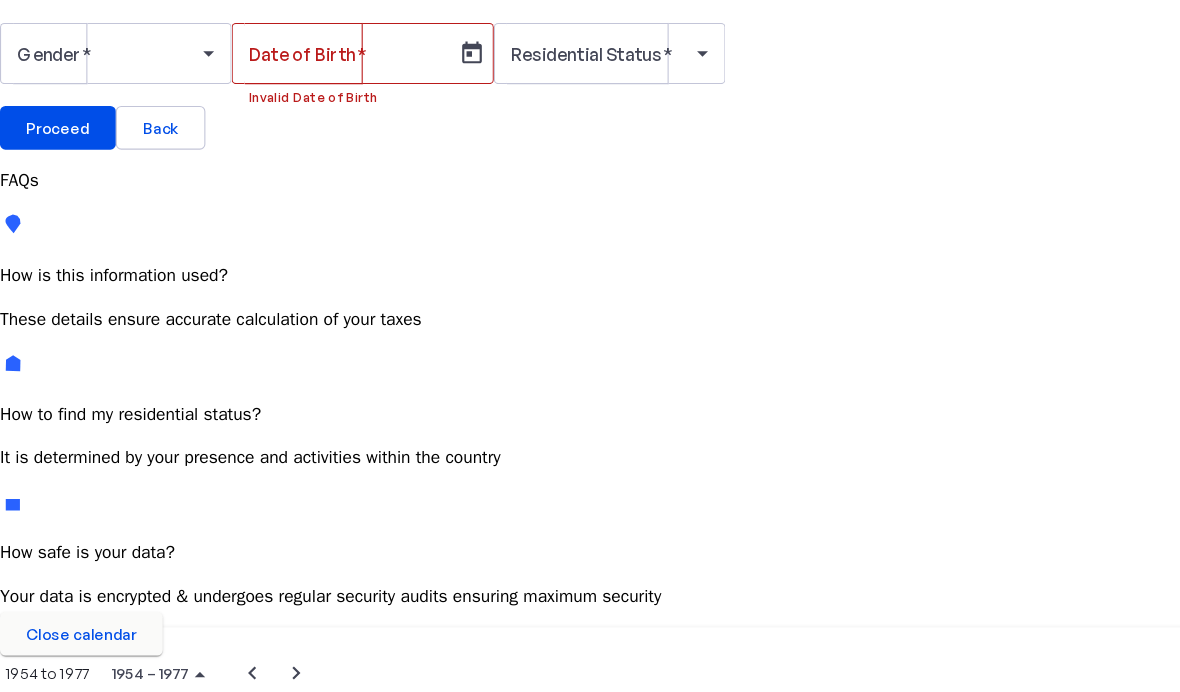 click on "1958" at bounding box center [43, 776] 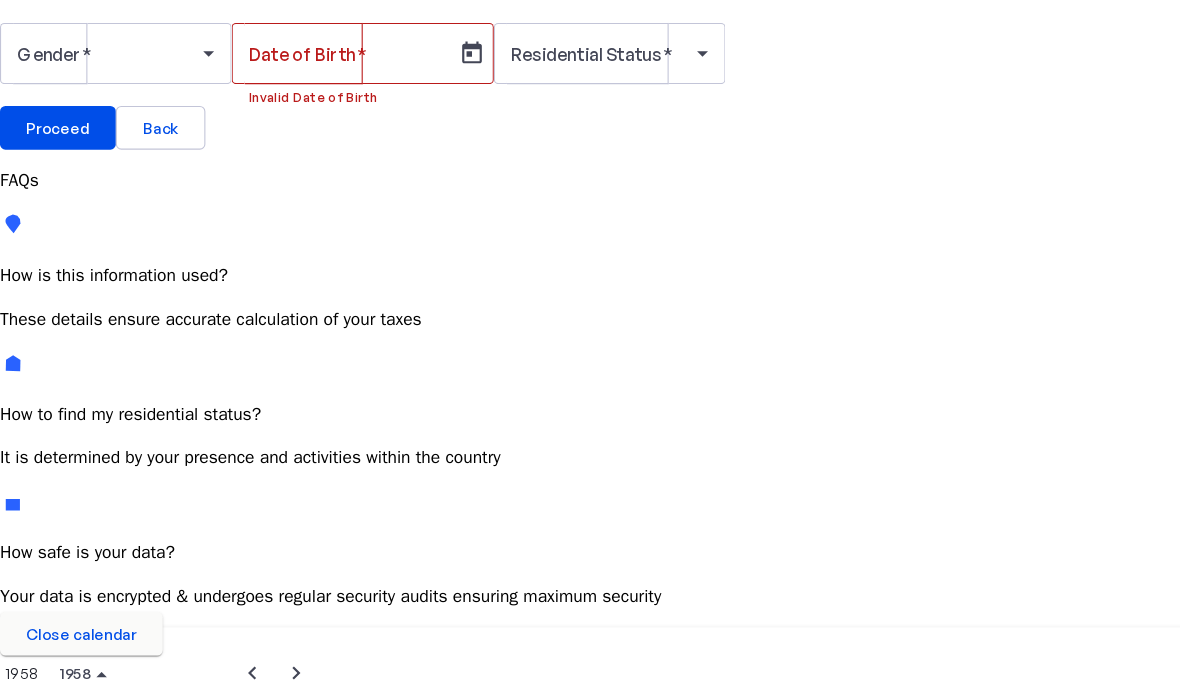 click on "MAR" at bounding box center (183, 776) 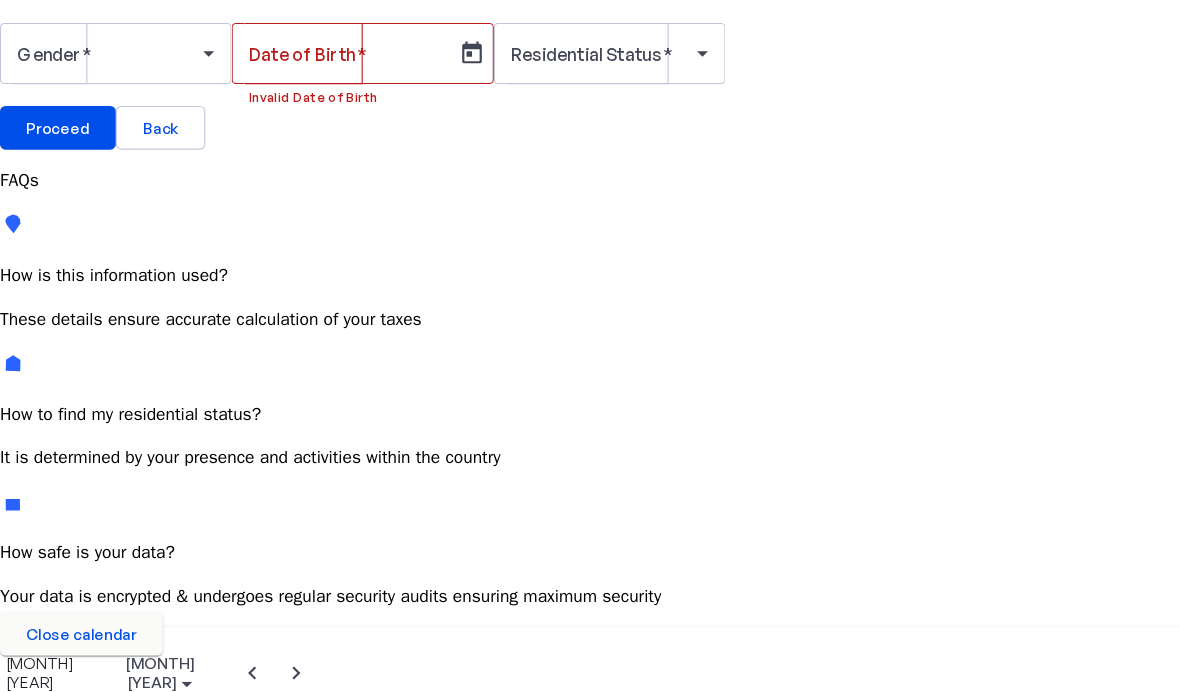click on "12" at bounding box center [187, 910] 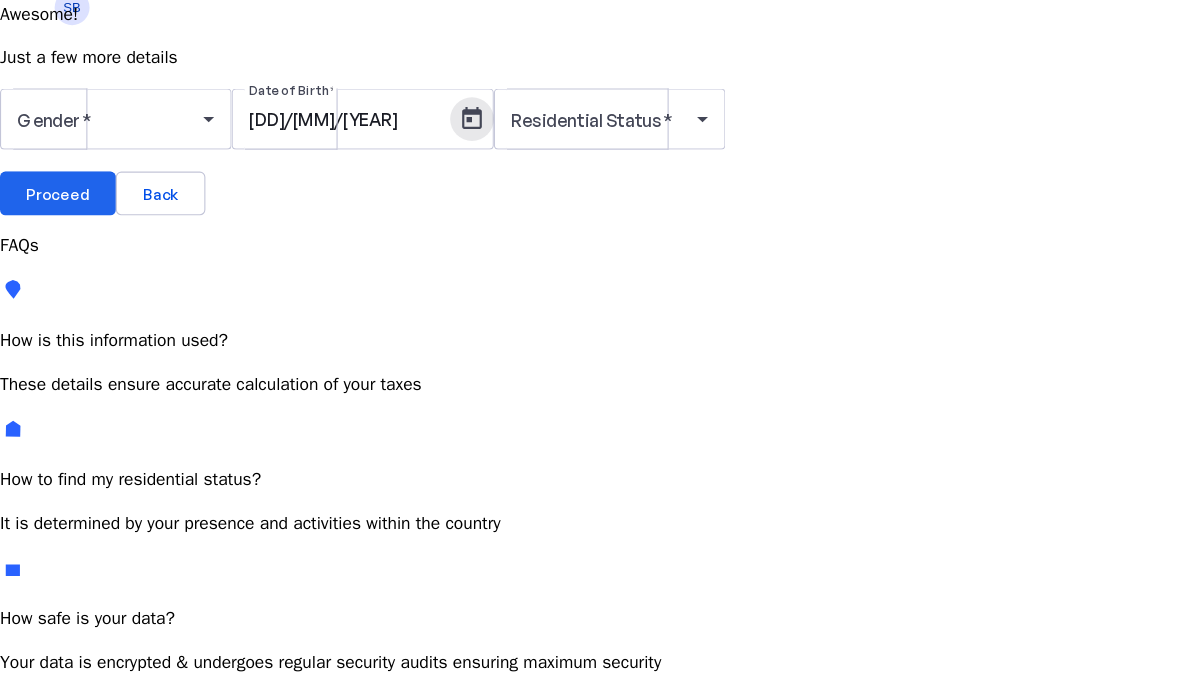 click on "Proceed" at bounding box center (53, 235) 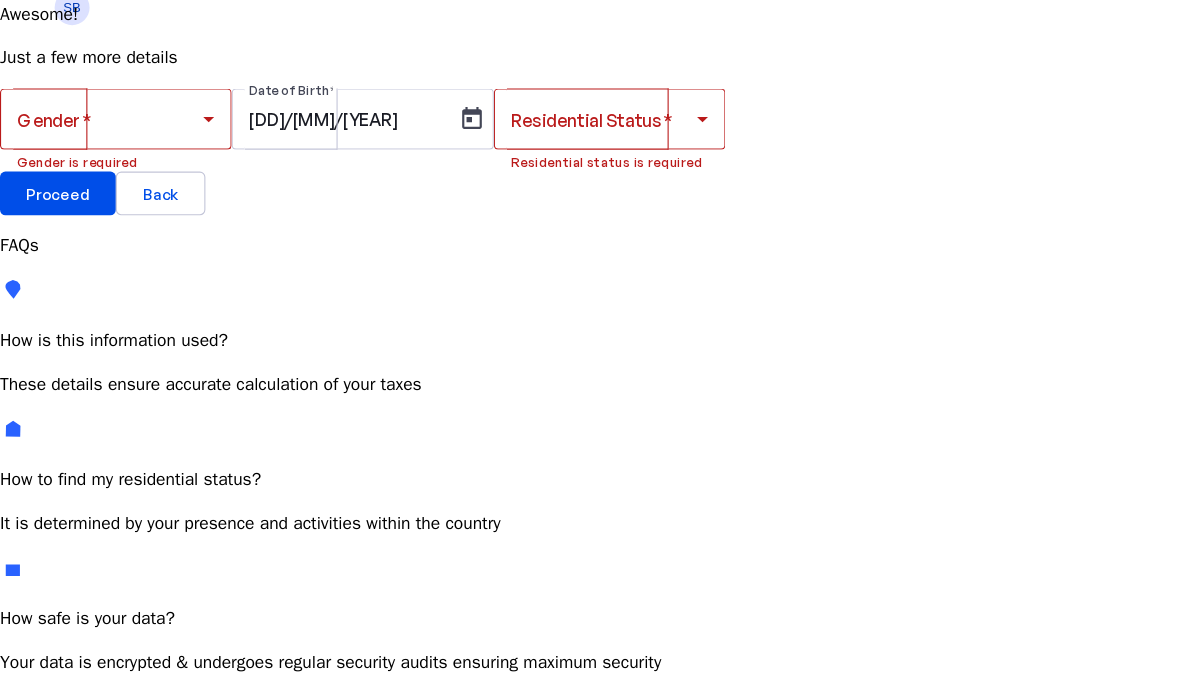 click at bounding box center (191, 167) 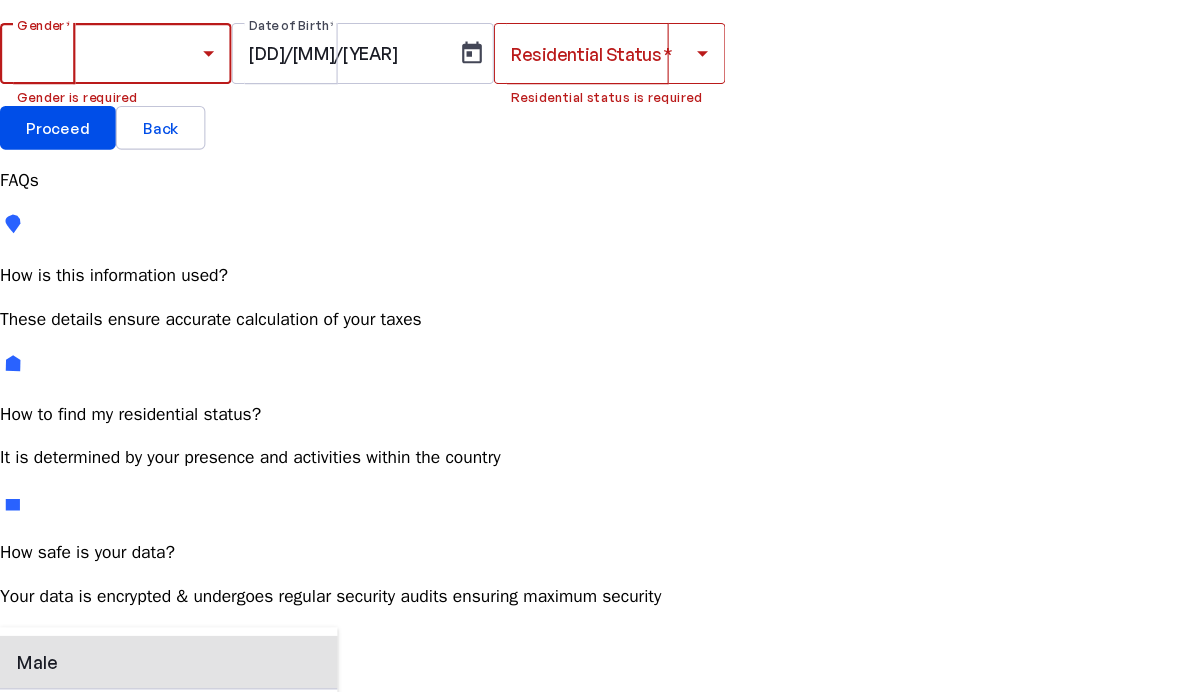 click on "Male" at bounding box center [154, 664] 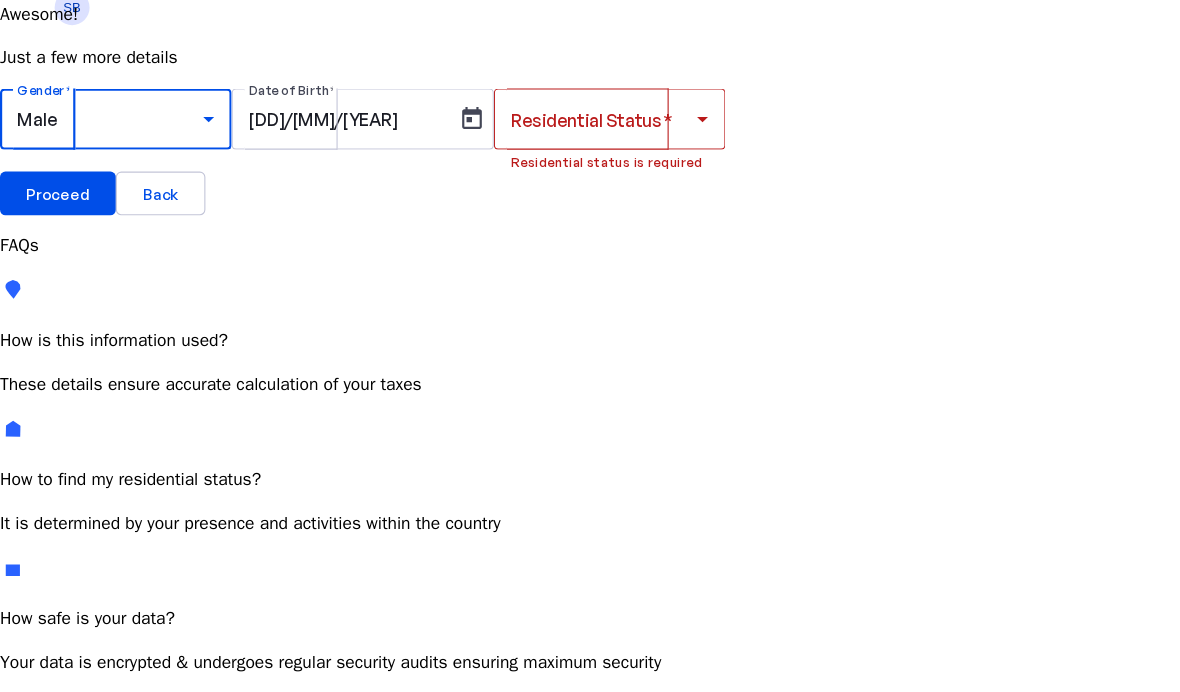 click at bounding box center [643, 167] 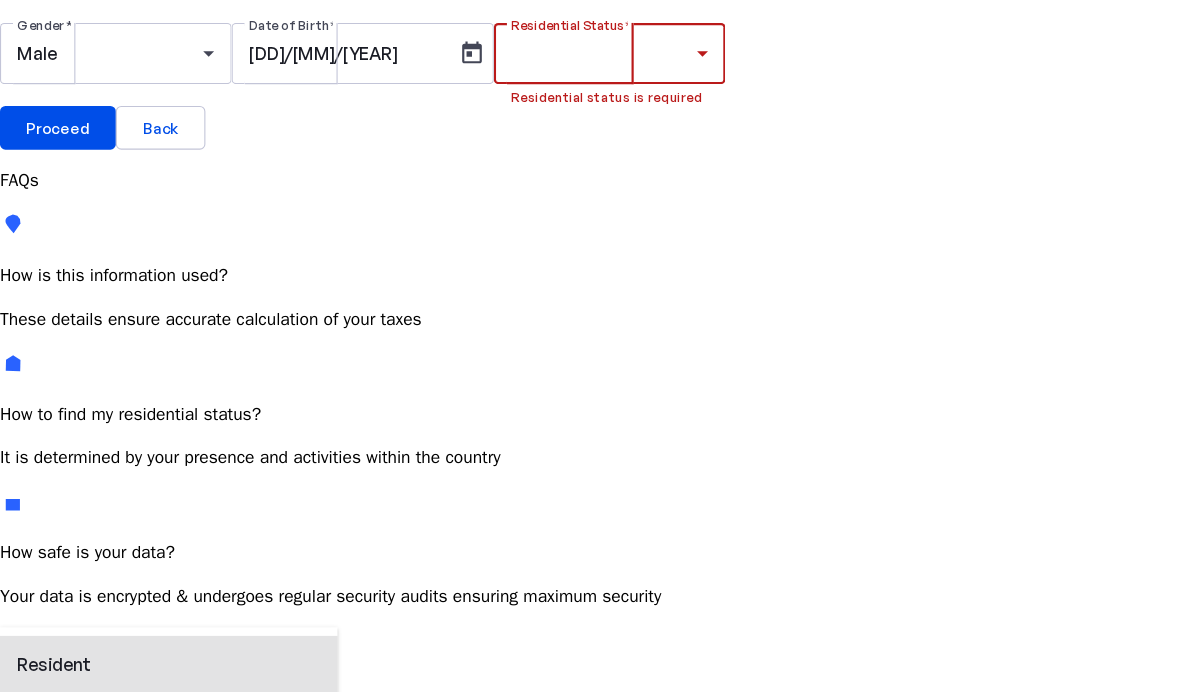 click on "Resident Most Common" at bounding box center (72, 684) 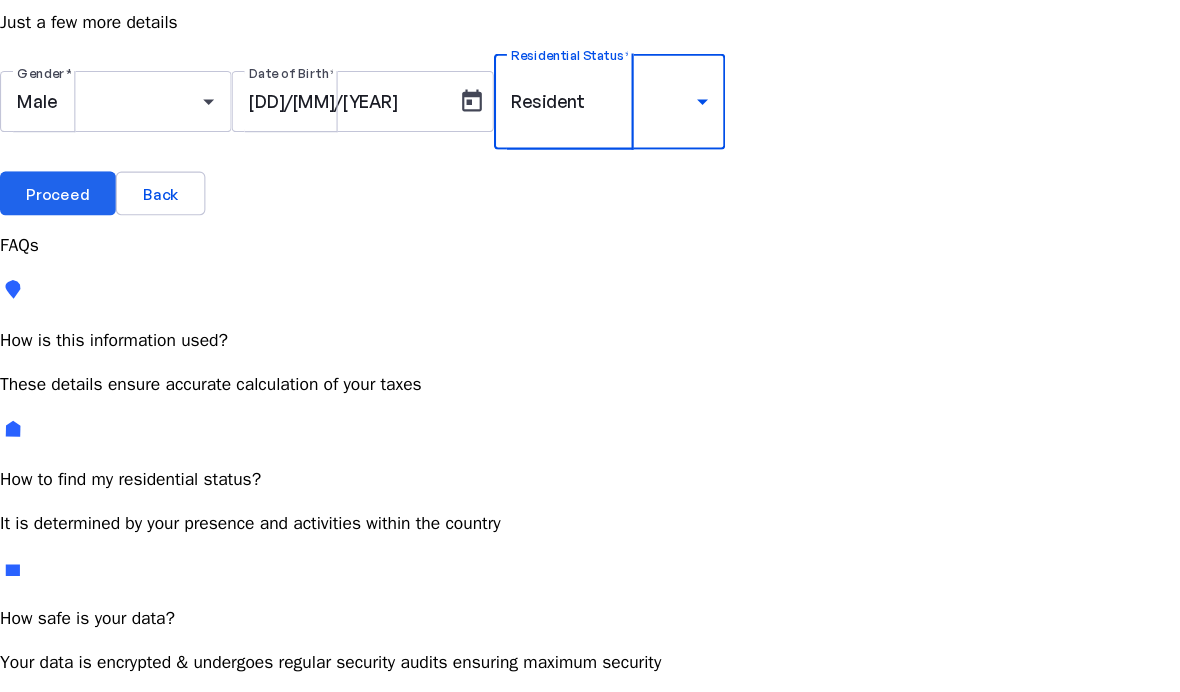 click on "Proceed" at bounding box center (53, 235) 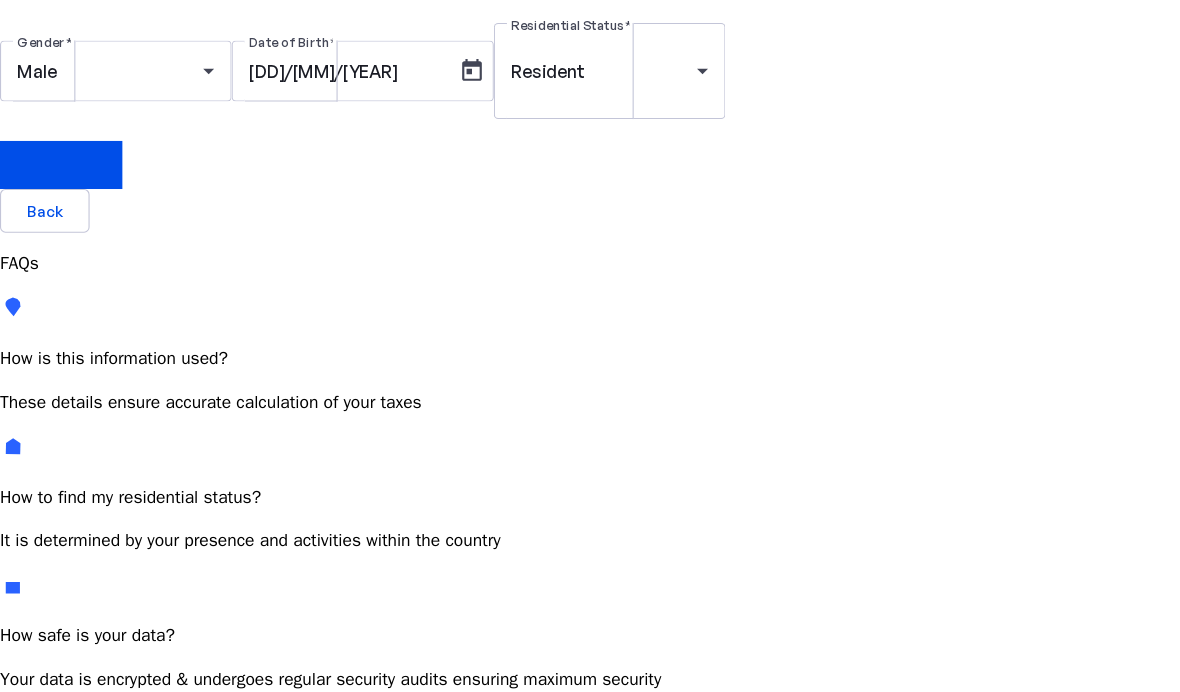 scroll, scrollTop: 0, scrollLeft: 0, axis: both 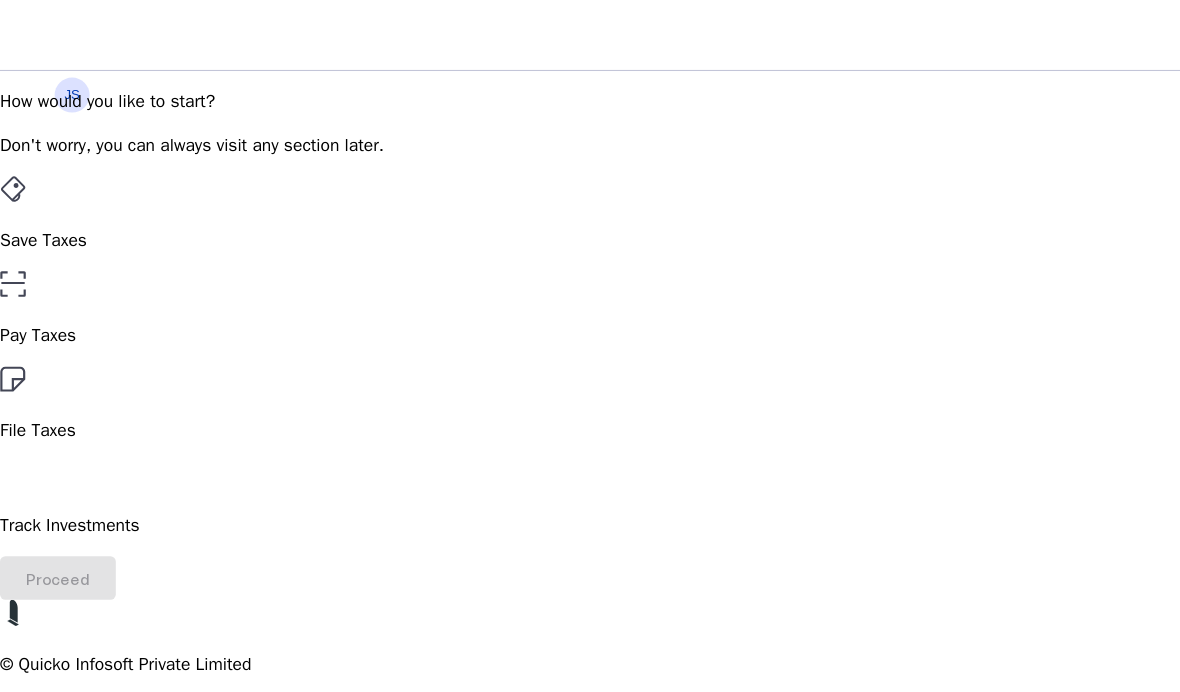 click on "Save Taxes" at bounding box center (590, 196) 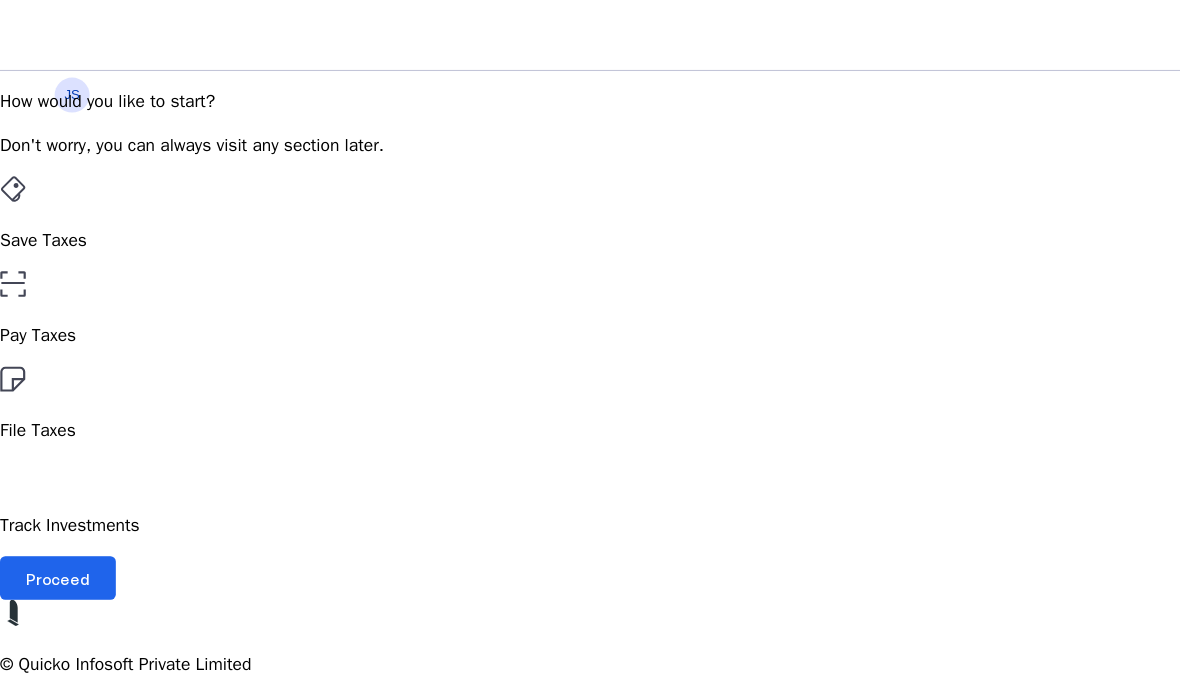 click on "Proceed" at bounding box center [53, 529] 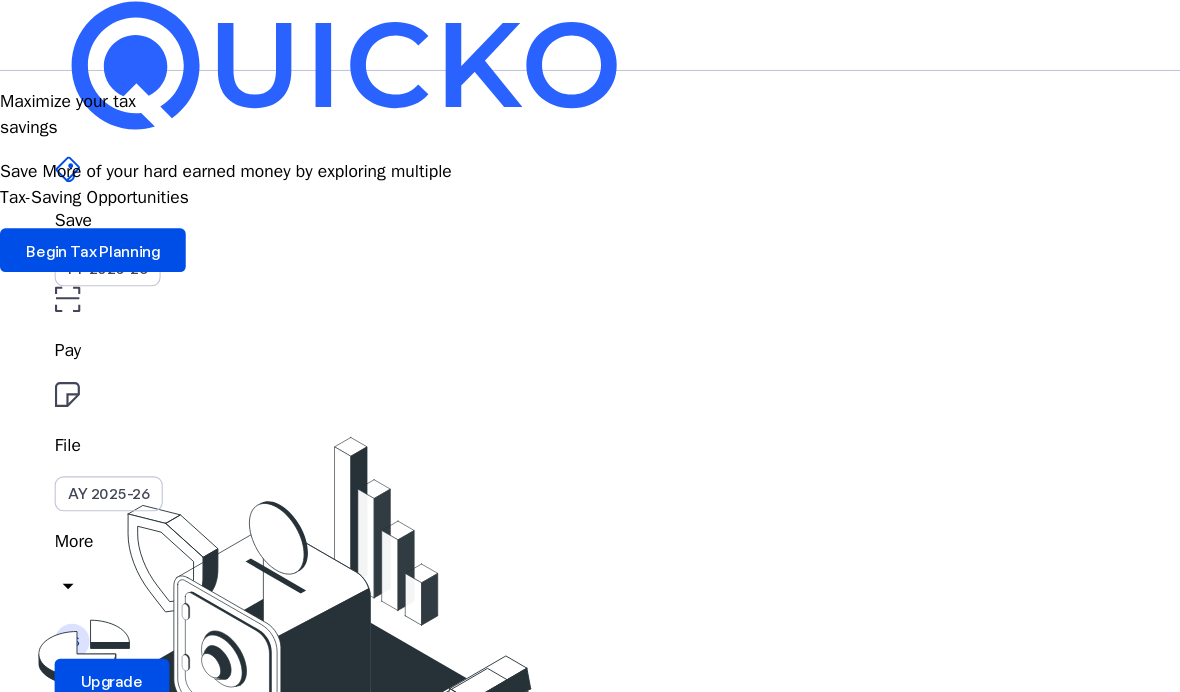 click on "Begin Tax Planning" at bounding box center [85, 229] 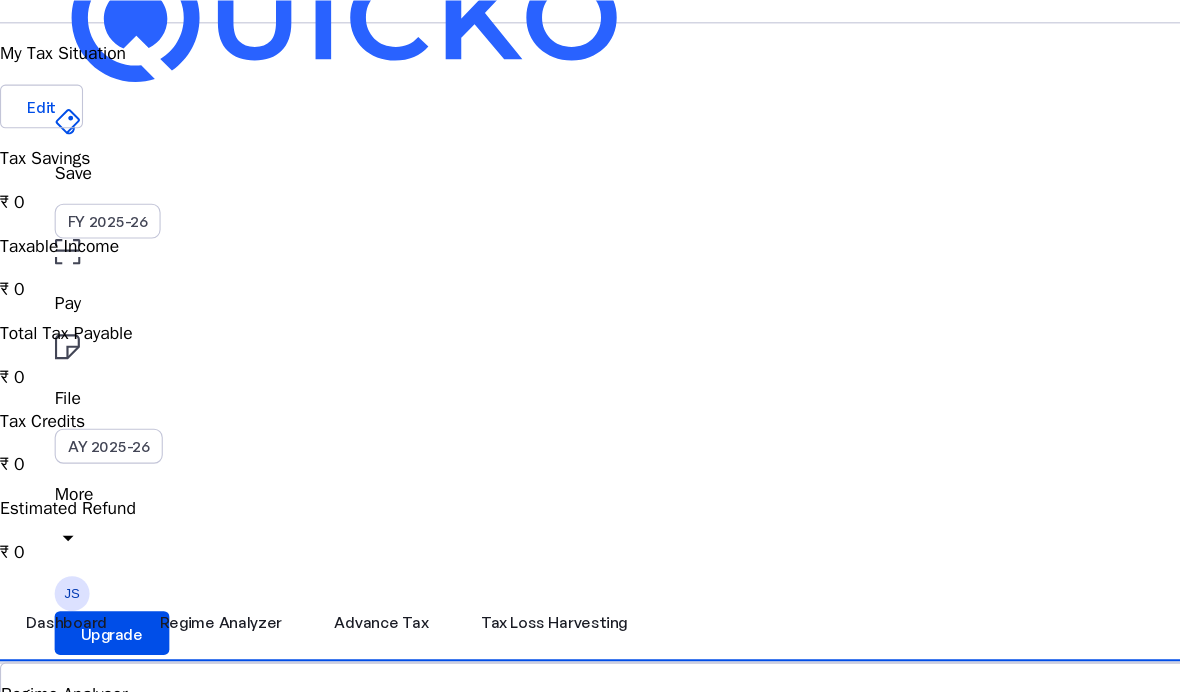 scroll, scrollTop: 34, scrollLeft: 0, axis: vertical 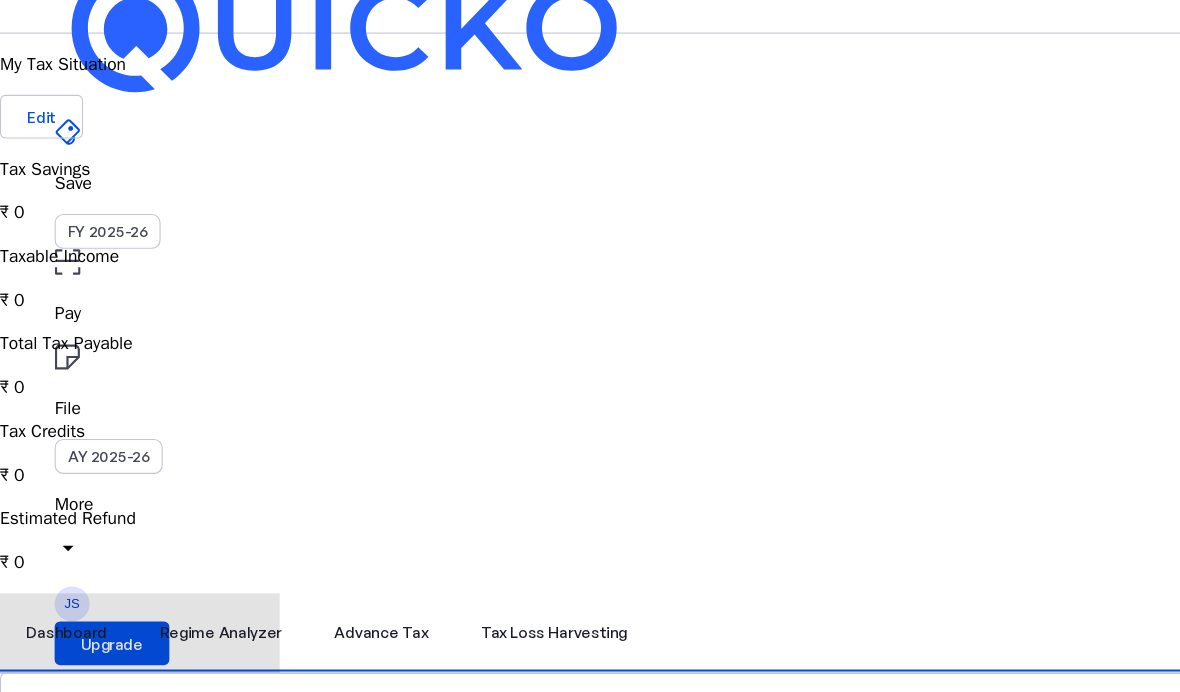 click on "Regime Analyzer" at bounding box center (202, 579) 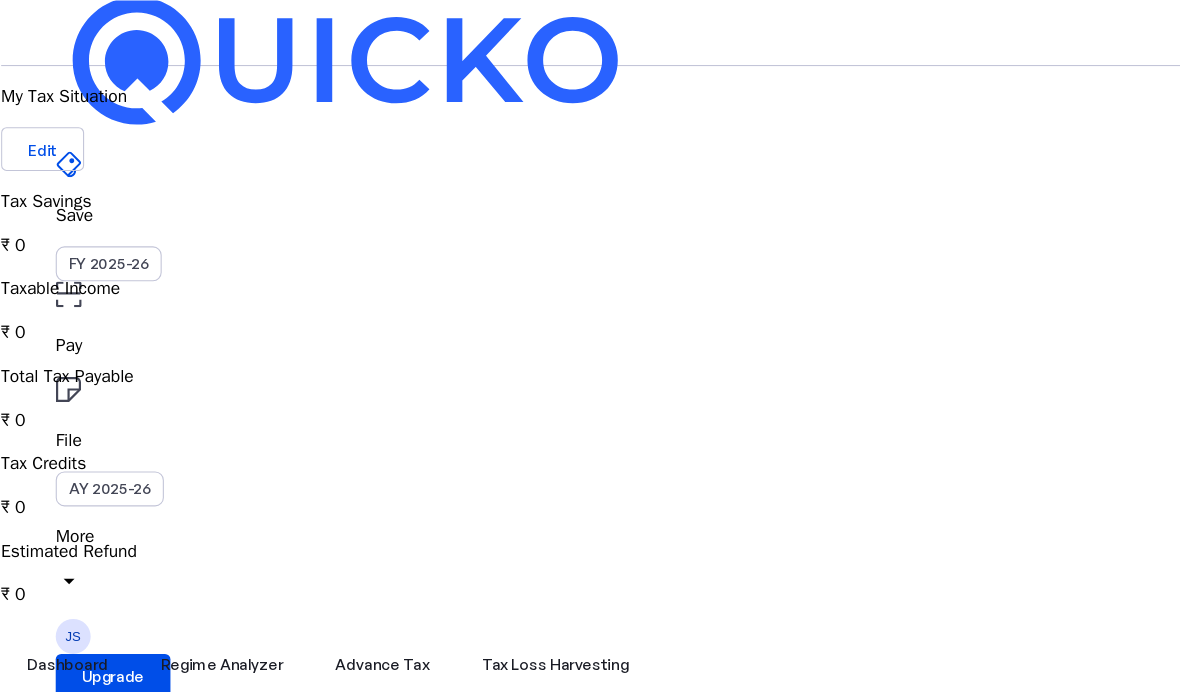 scroll, scrollTop: 0, scrollLeft: 0, axis: both 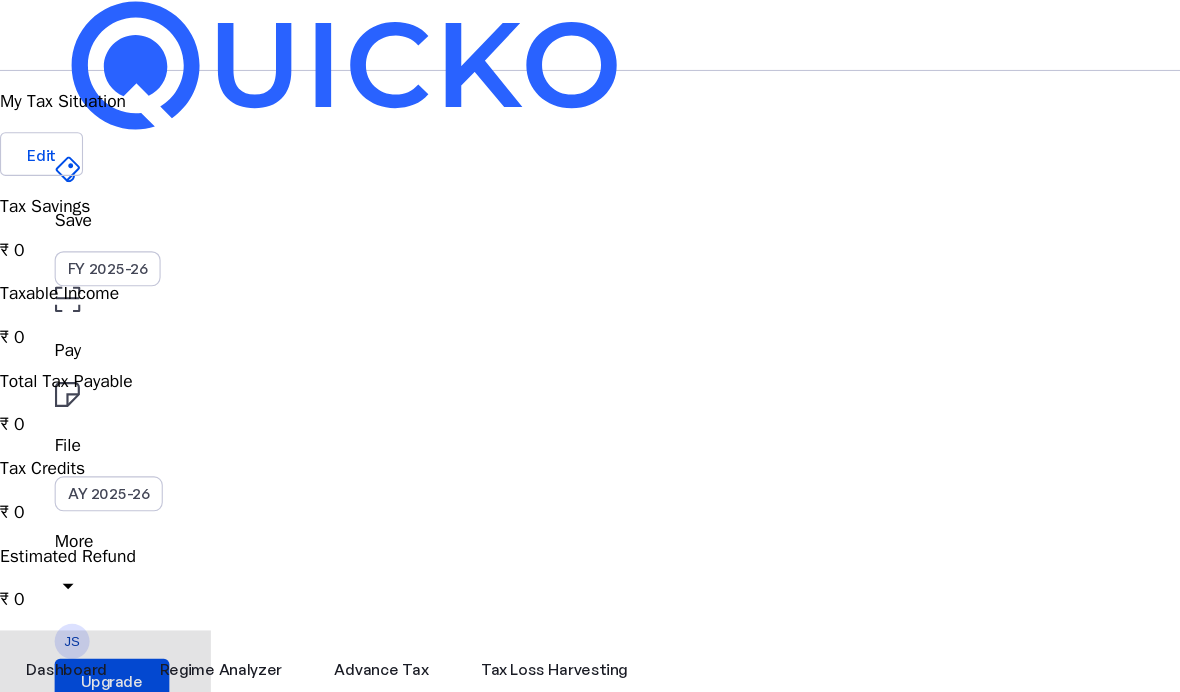 click on "Dashboard" at bounding box center [61, 613] 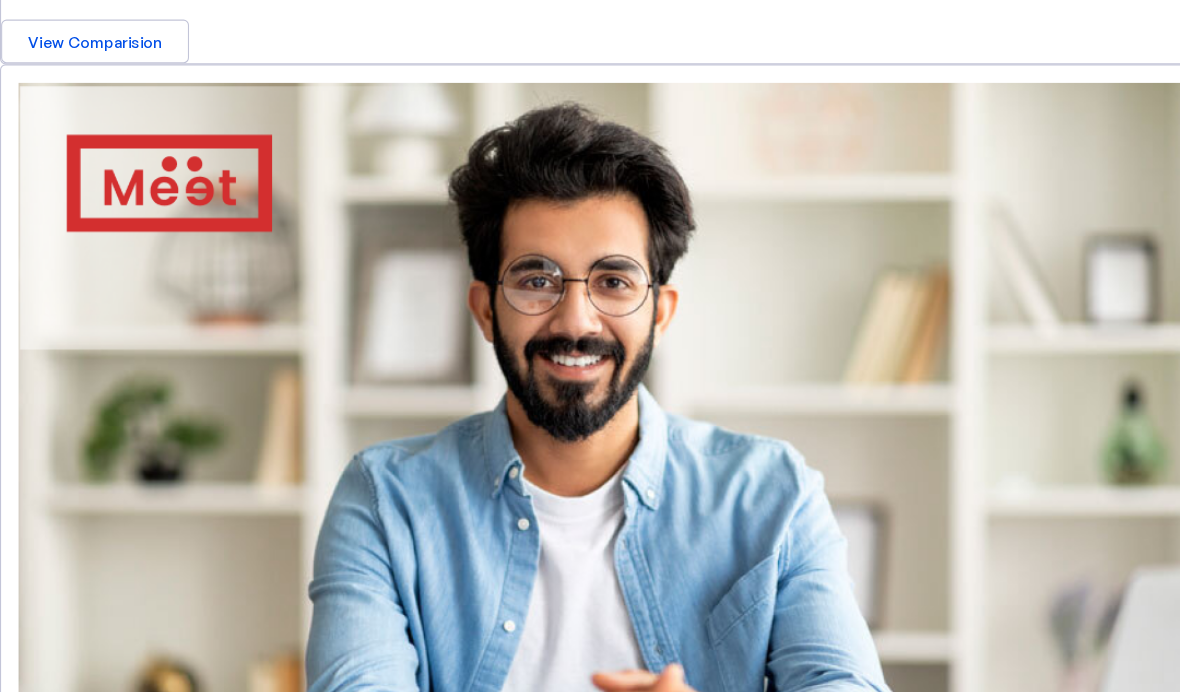 scroll, scrollTop: 840, scrollLeft: 0, axis: vertical 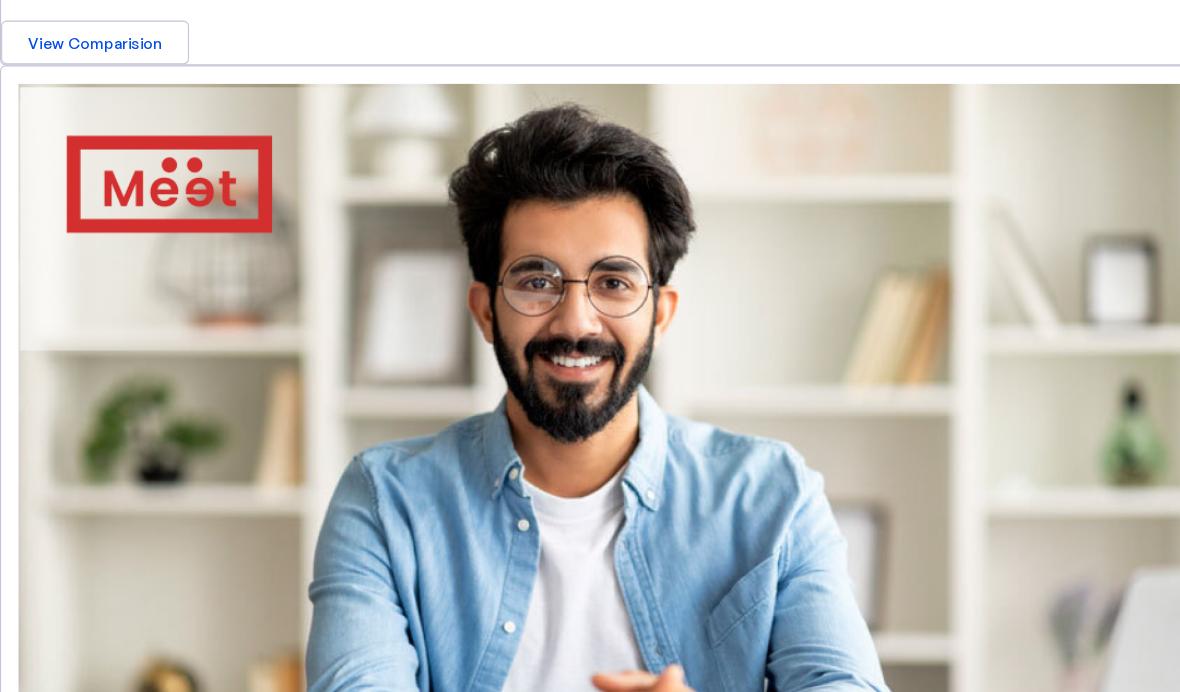 click on "Invest now" at bounding box center (80, 2597) 